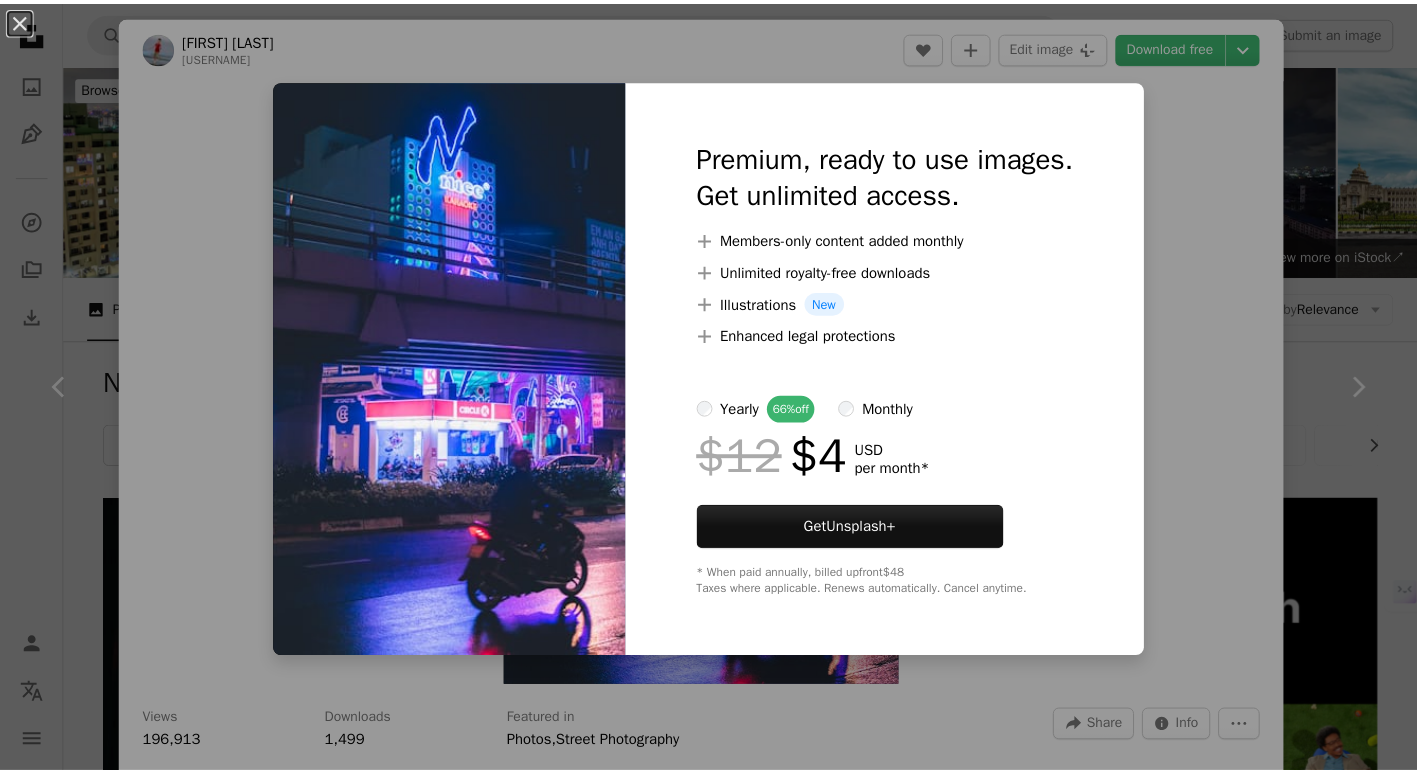scroll, scrollTop: 4888, scrollLeft: 0, axis: vertical 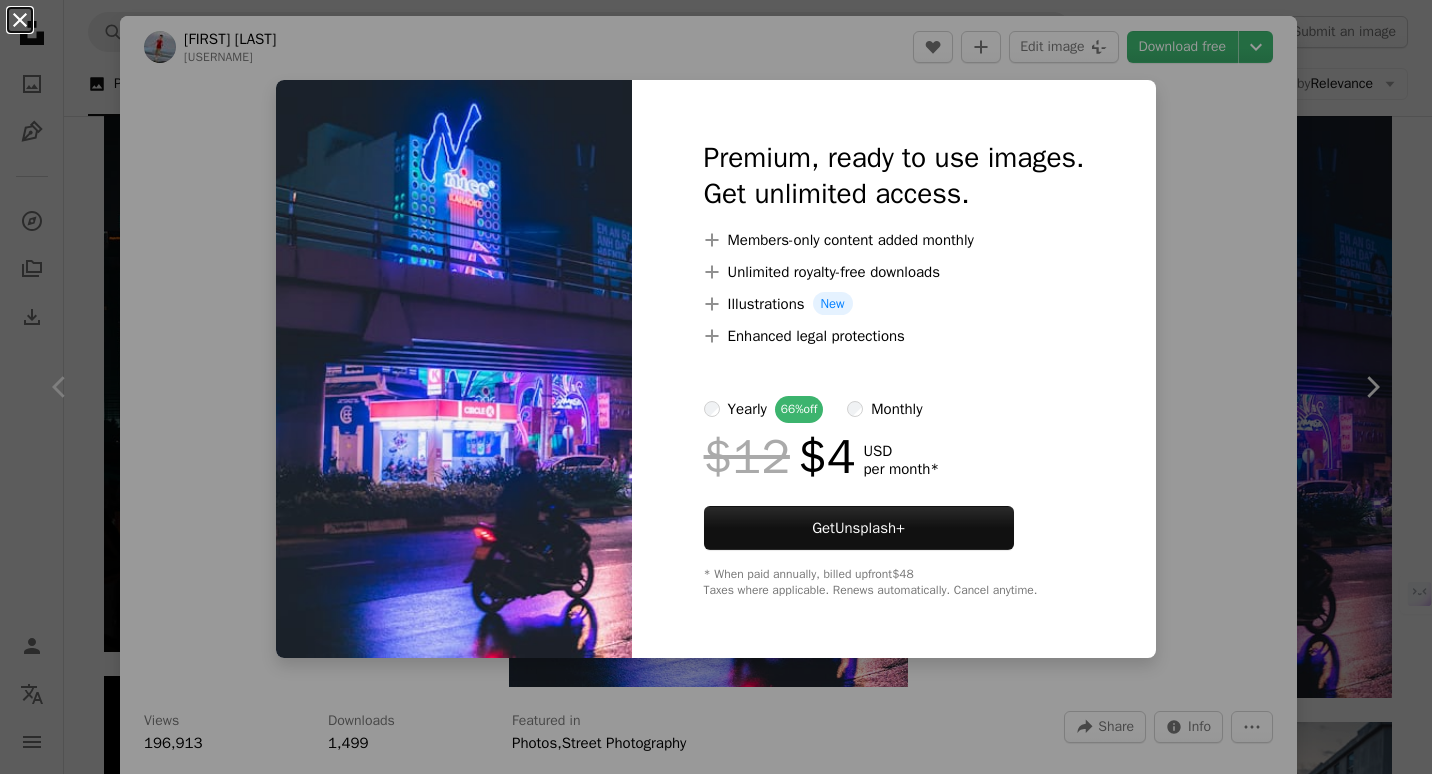 click on "An X shape" at bounding box center [20, 20] 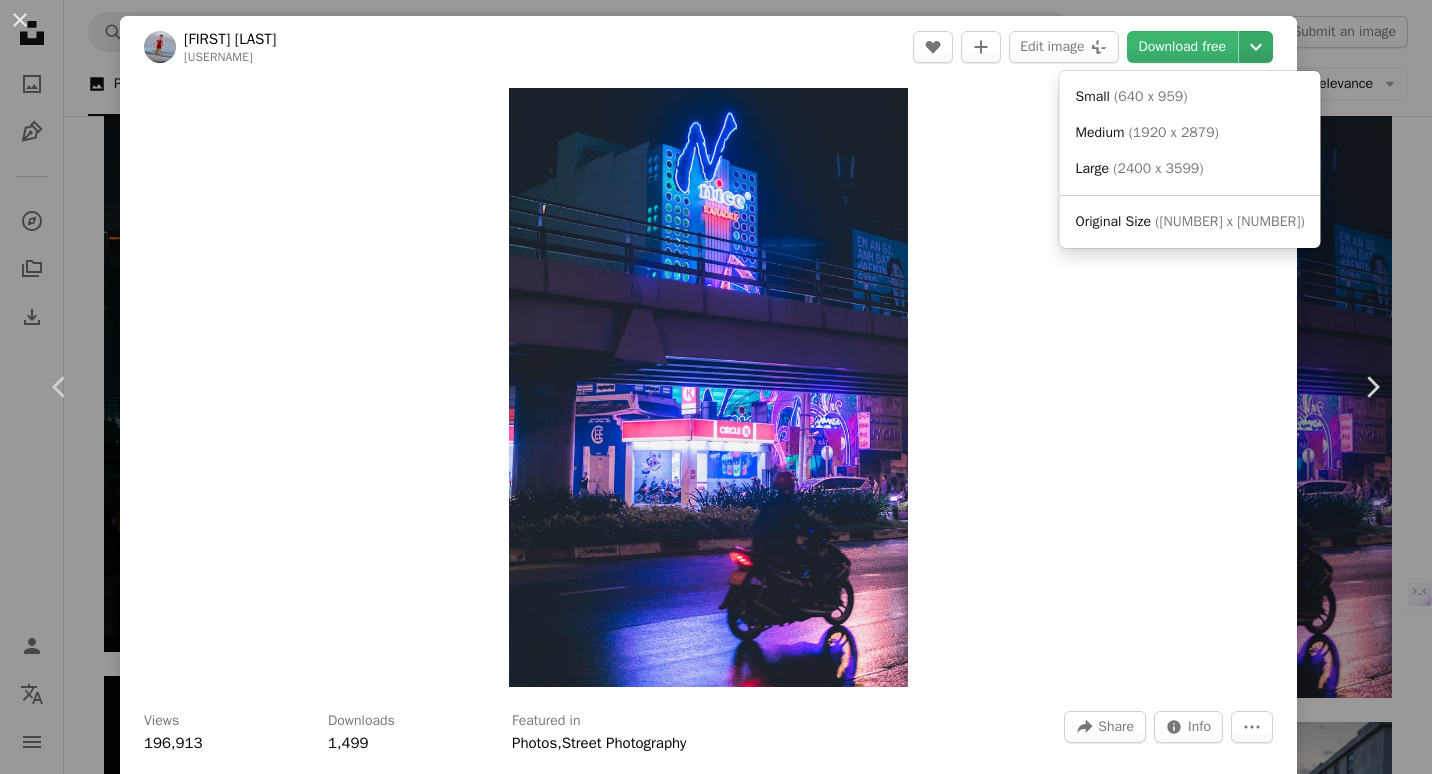click 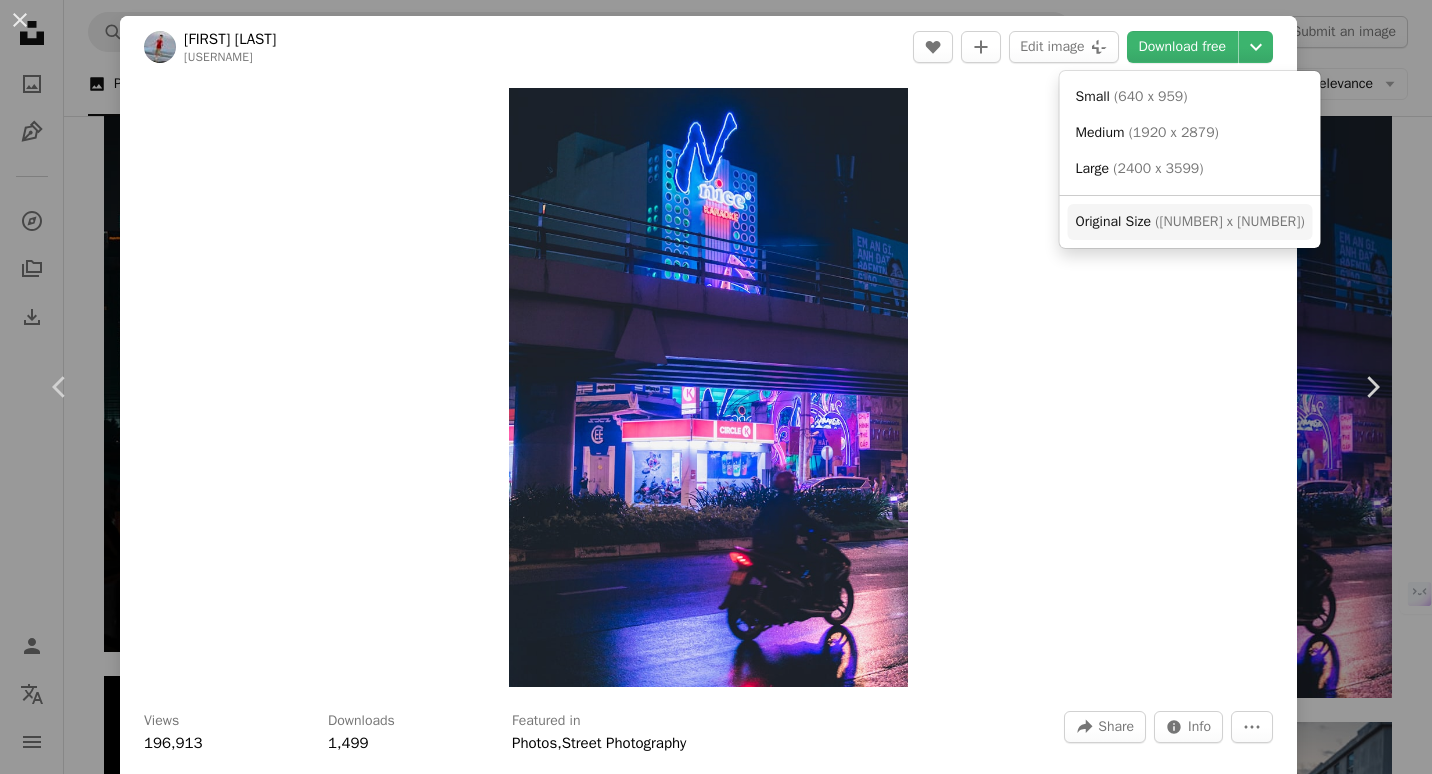 click on "Original Size" at bounding box center (1113, 221) 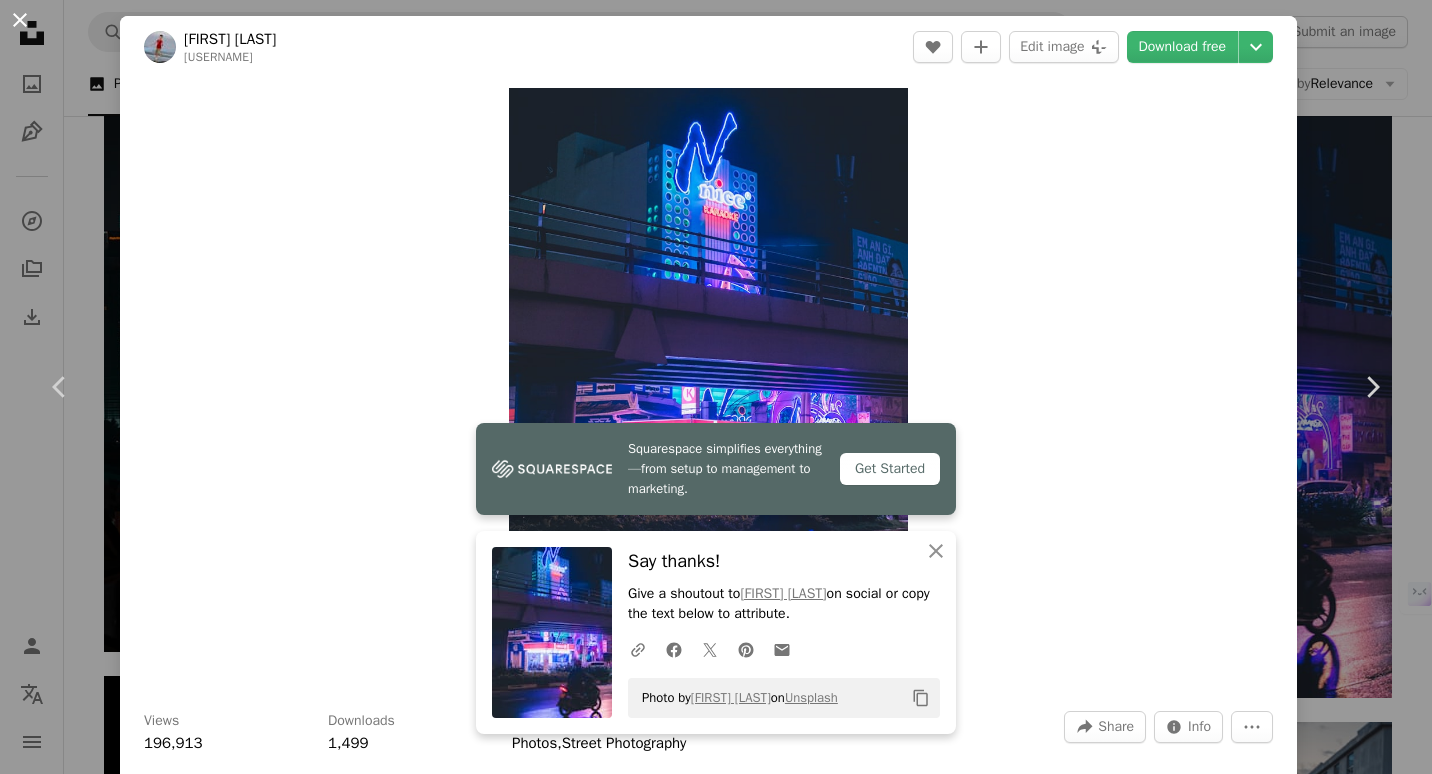 click on "An X shape" at bounding box center (20, 20) 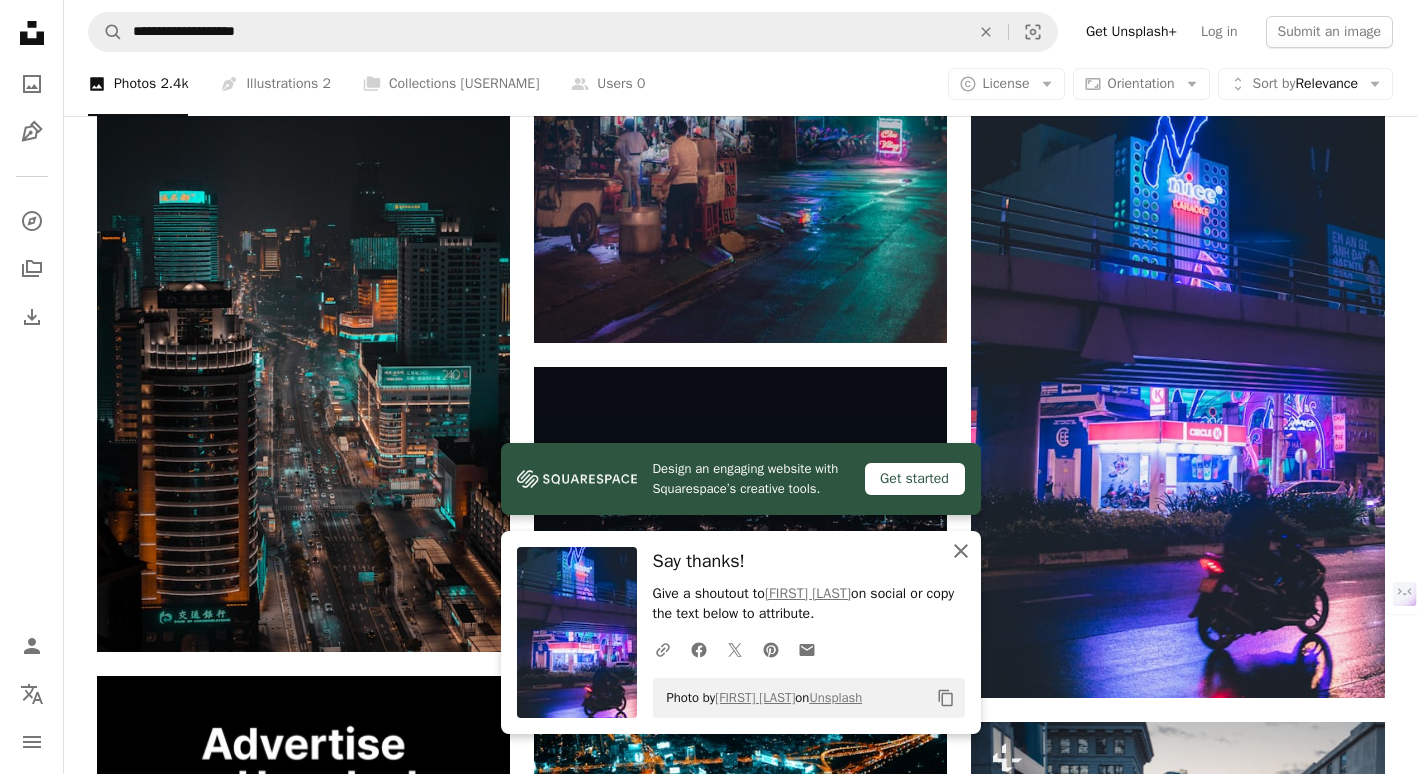 click on "An X shape" 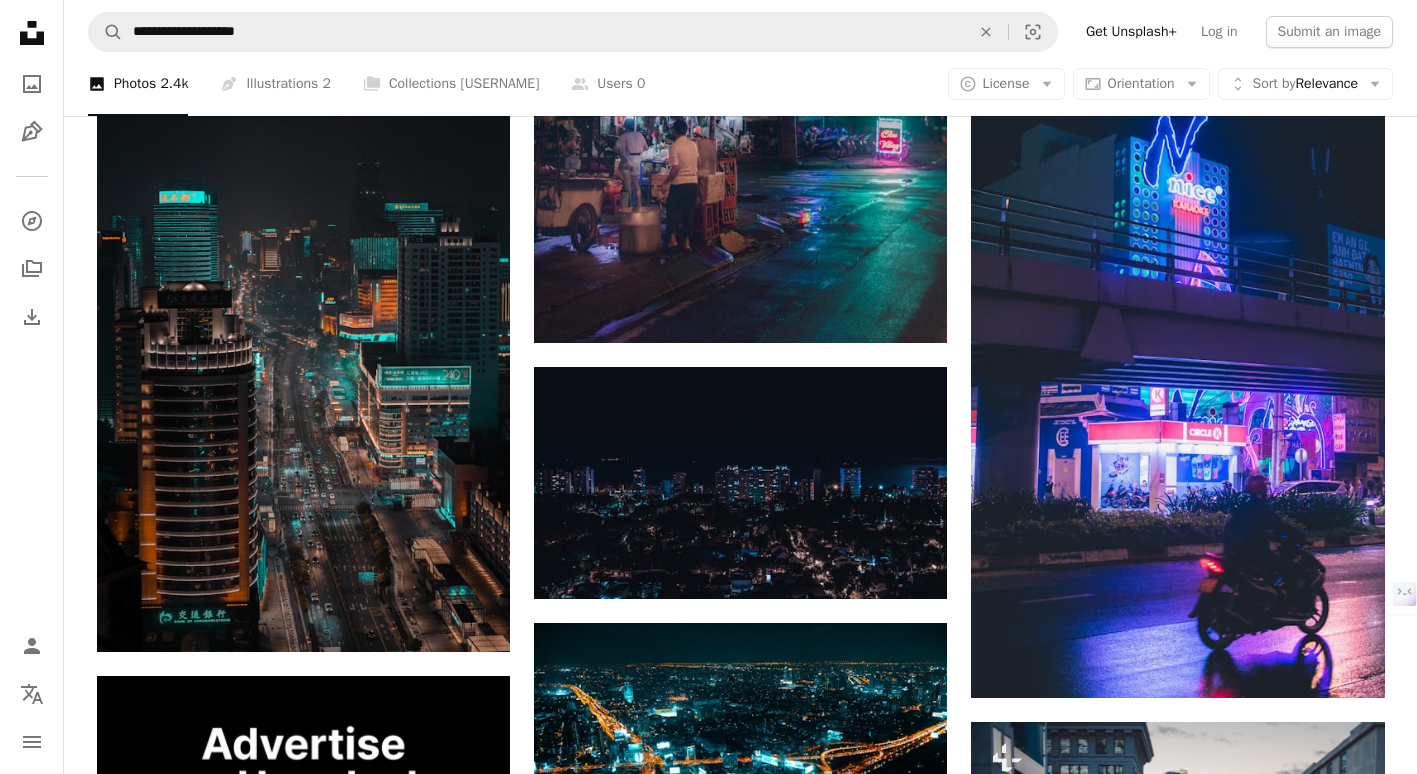 scroll, scrollTop: 4887, scrollLeft: 0, axis: vertical 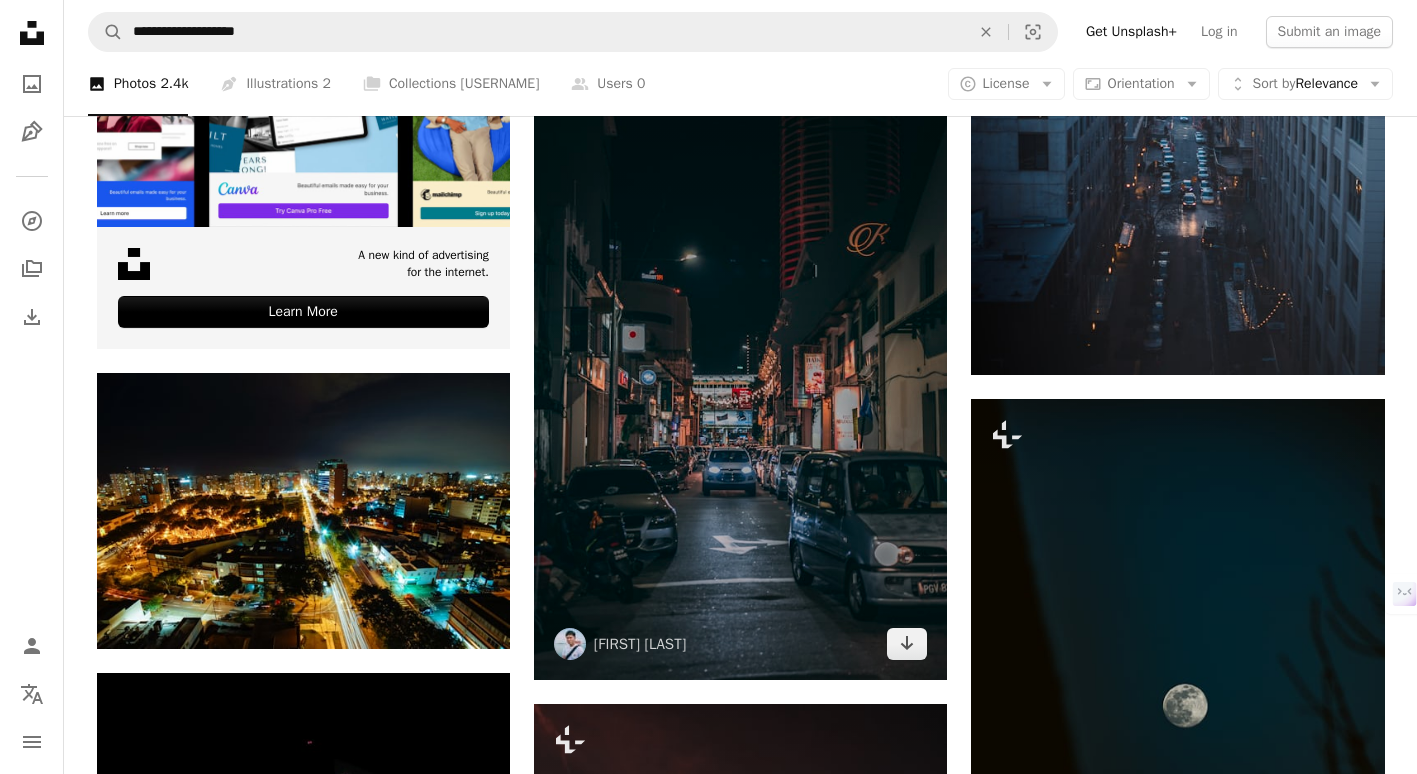 click at bounding box center (740, 370) 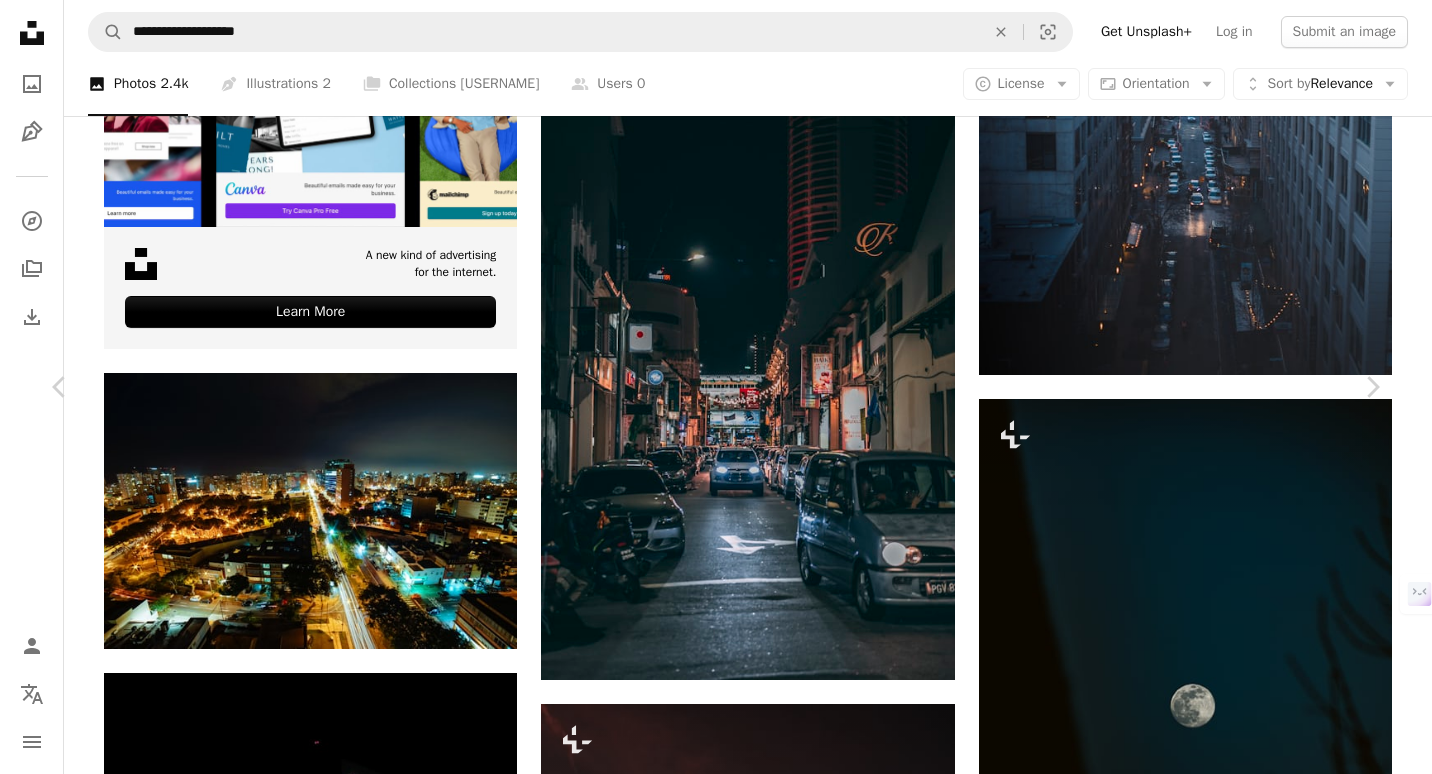 click on "Zoom in" at bounding box center (708, 6086) 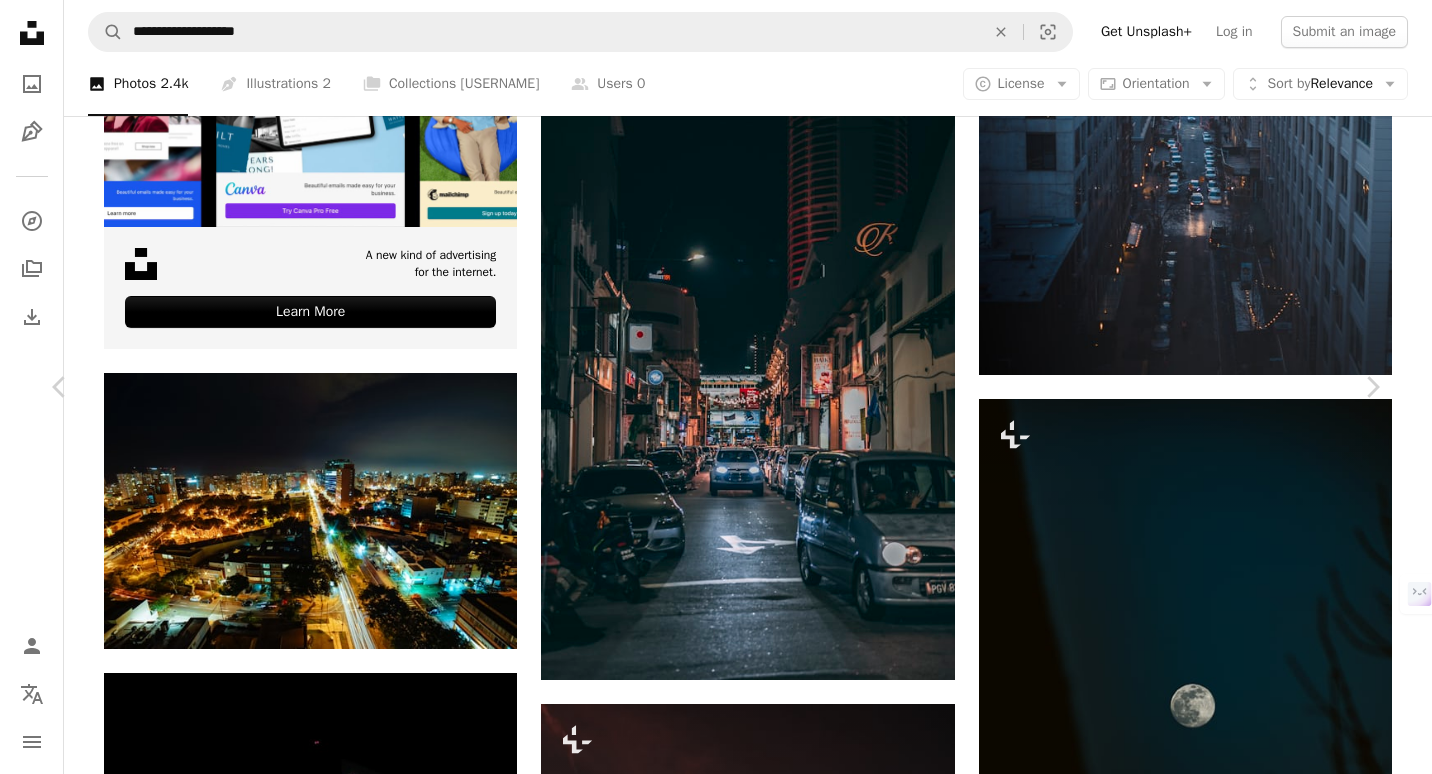 click on "An X shape" at bounding box center (20, 20) 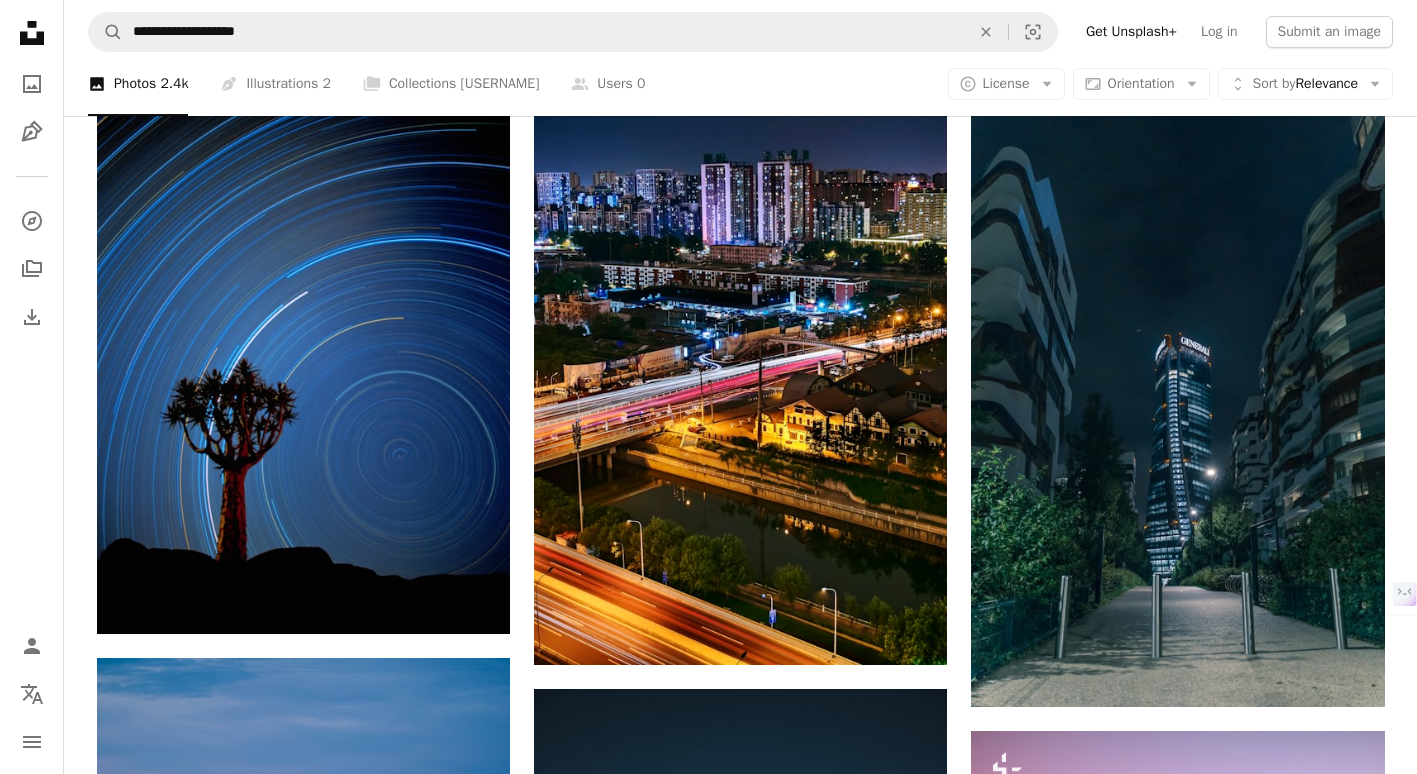 scroll, scrollTop: 10752, scrollLeft: 0, axis: vertical 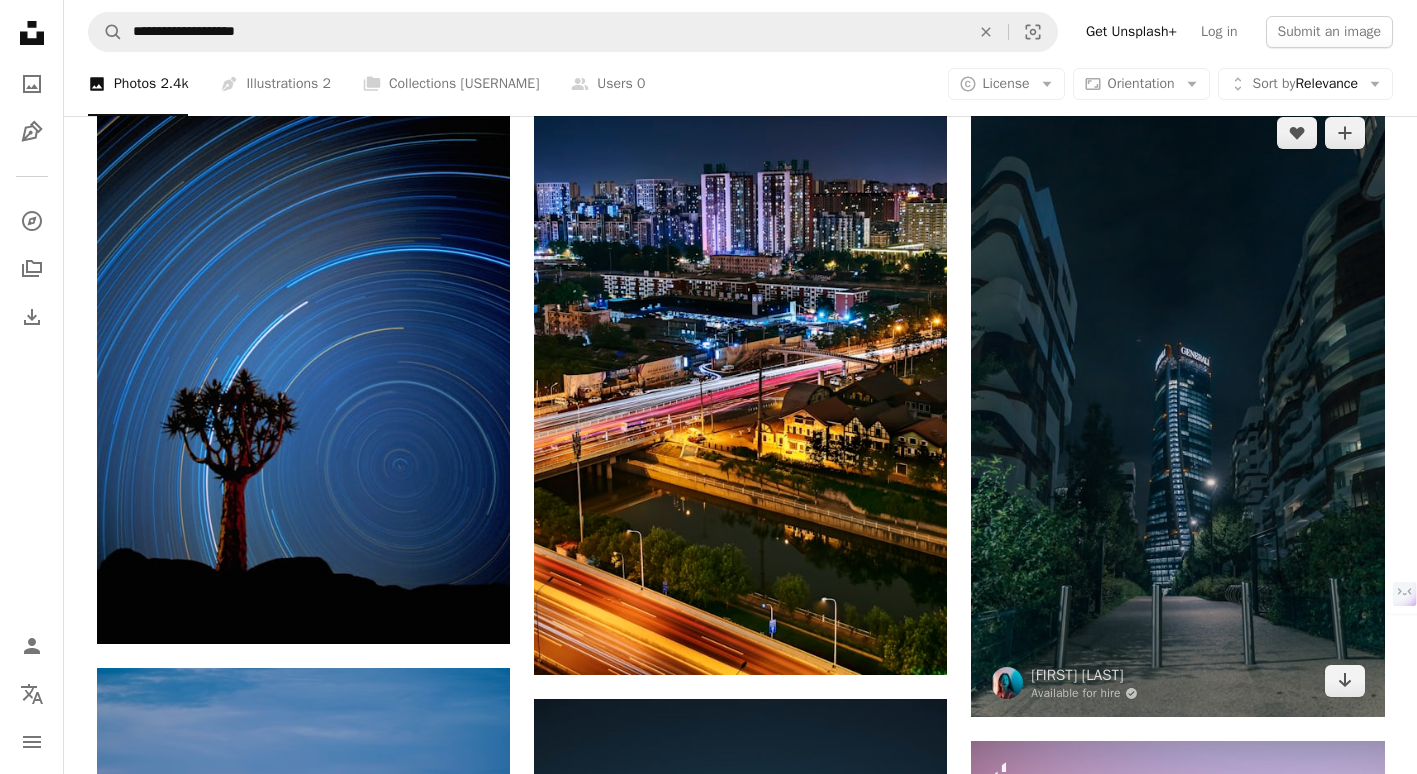 click at bounding box center [1177, 407] 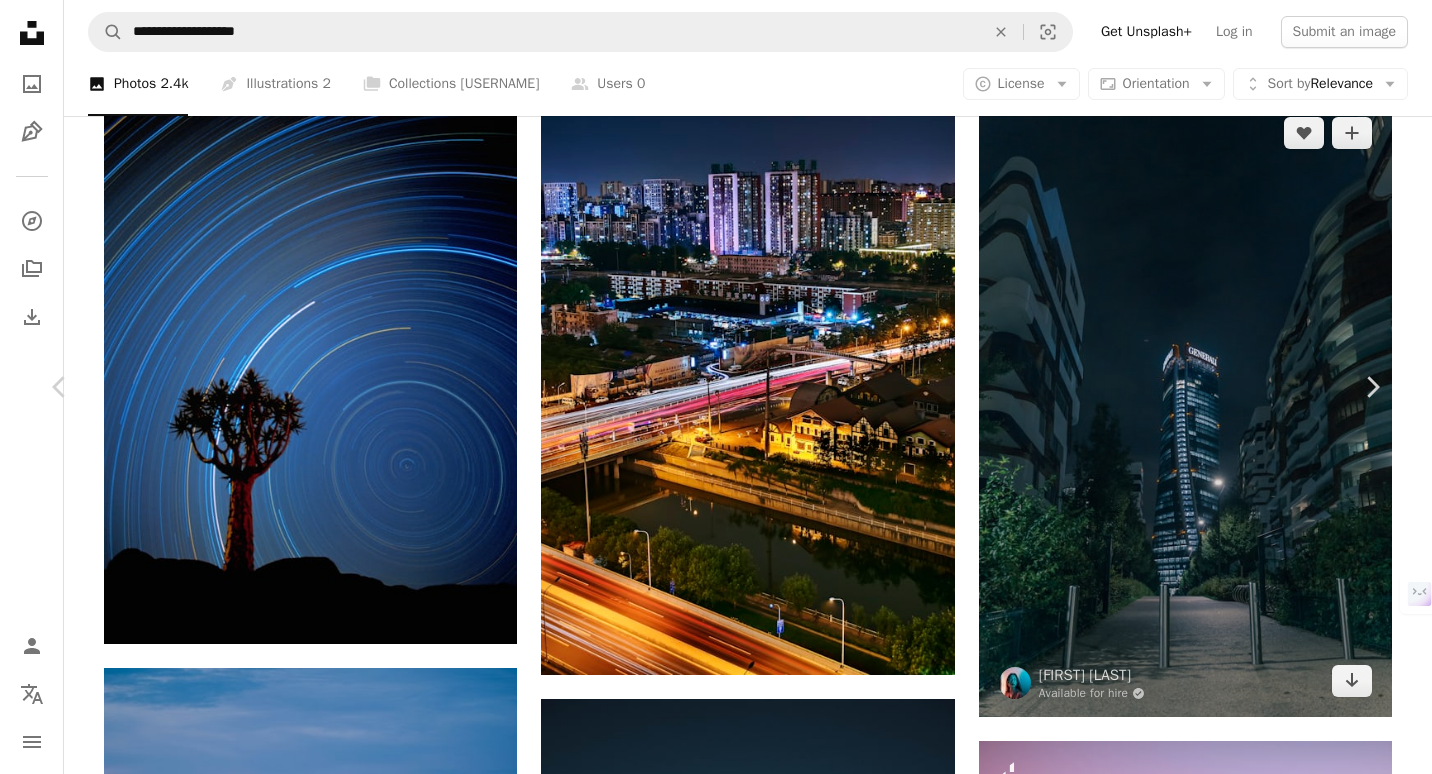 scroll, scrollTop: 60, scrollLeft: 0, axis: vertical 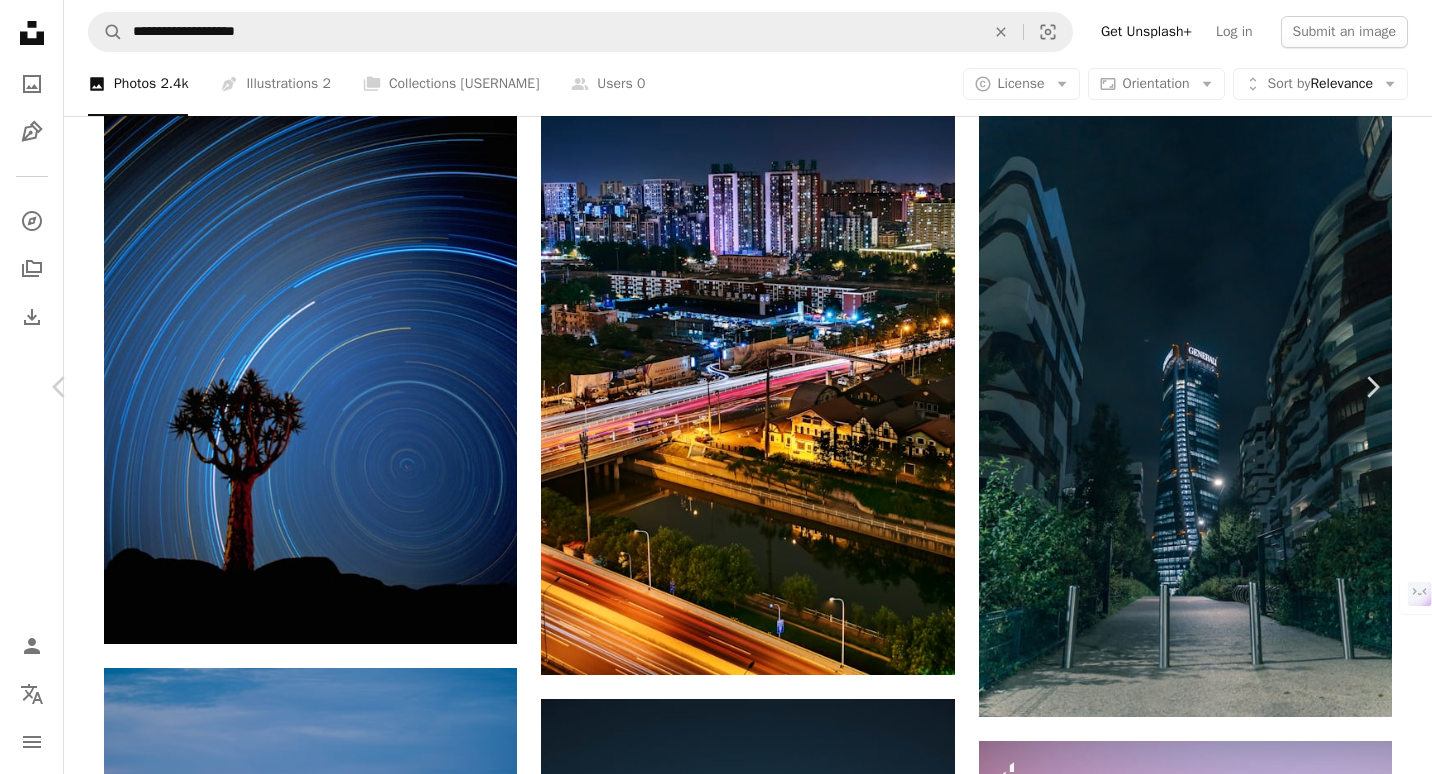 click on "Info icon Info" at bounding box center (1188, 3711) 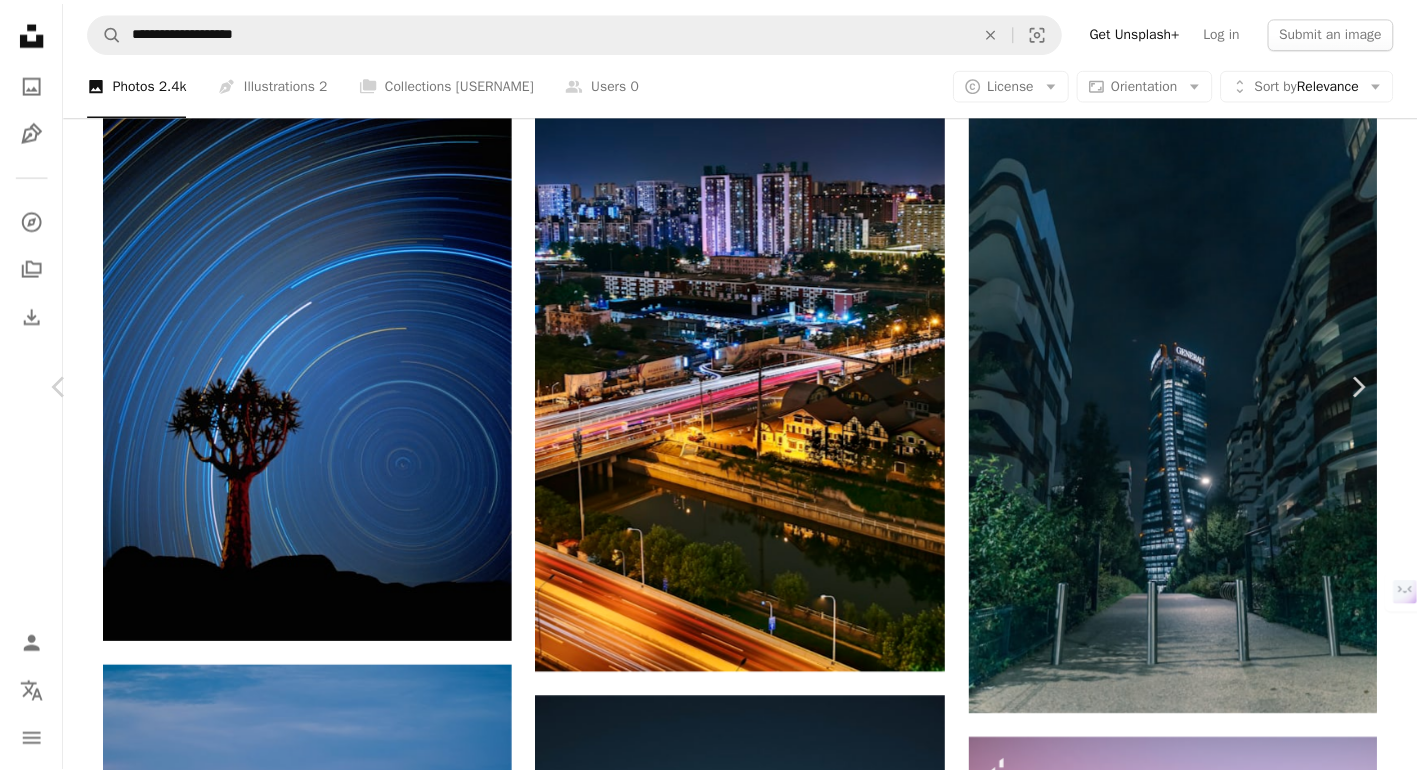 scroll, scrollTop: 0, scrollLeft: 0, axis: both 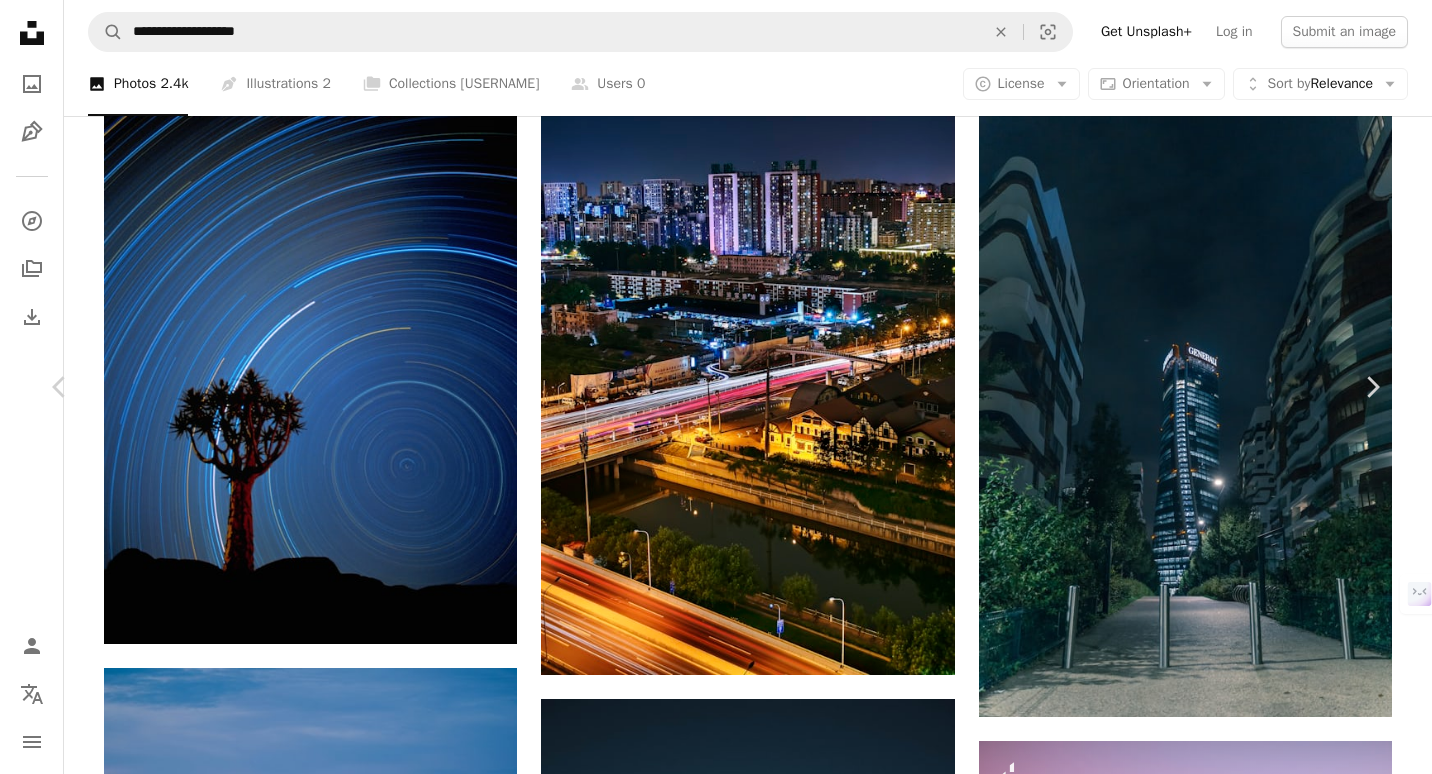 click on "**********" at bounding box center [716, -3845] 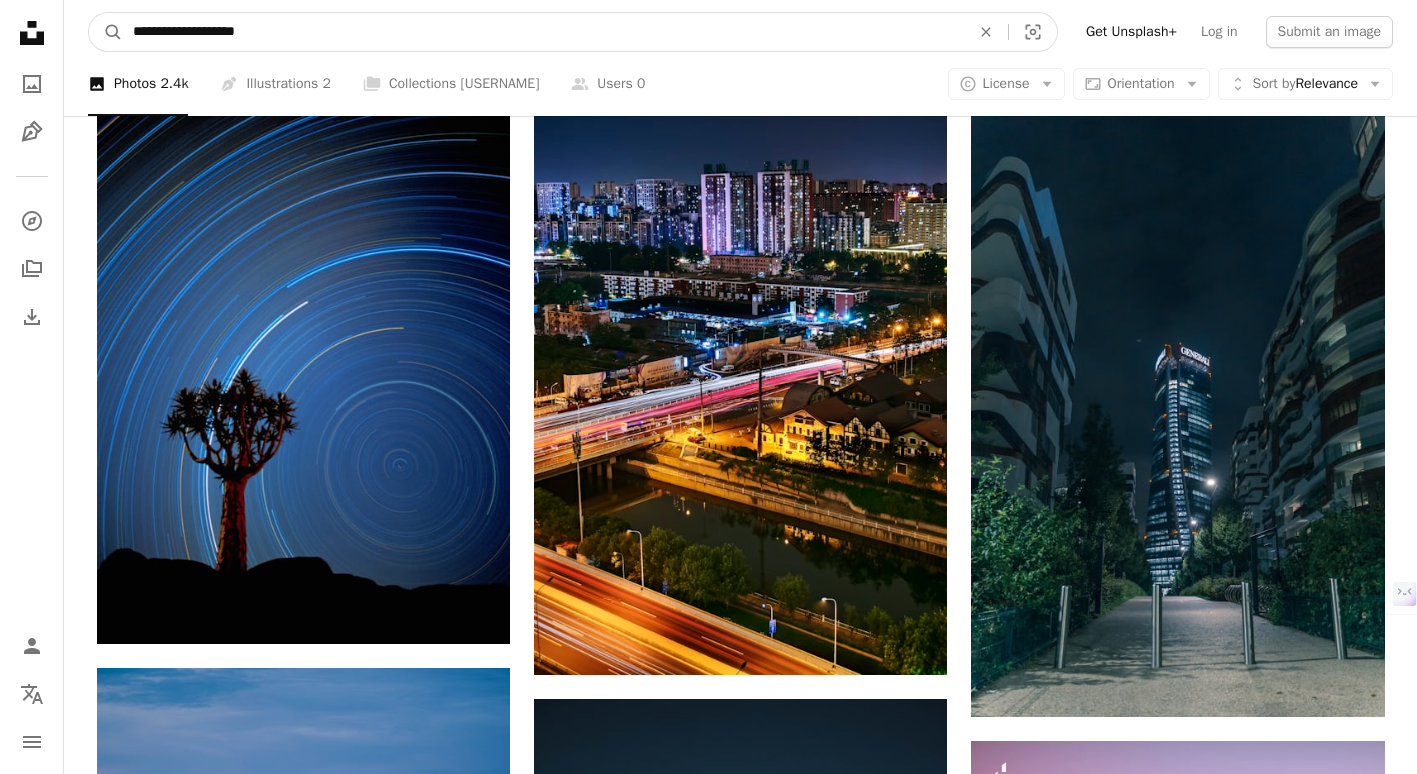 click on "**********" at bounding box center [543, 32] 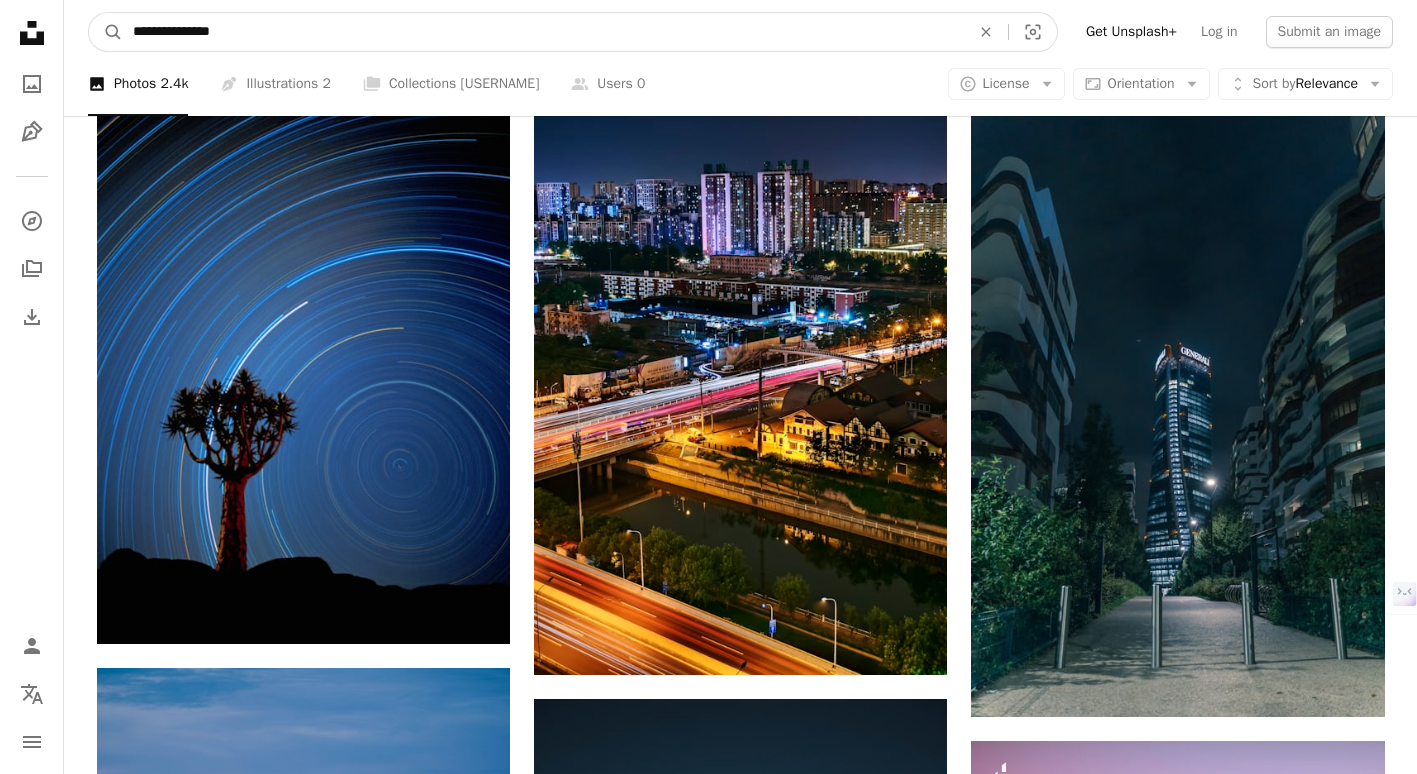 type on "**********" 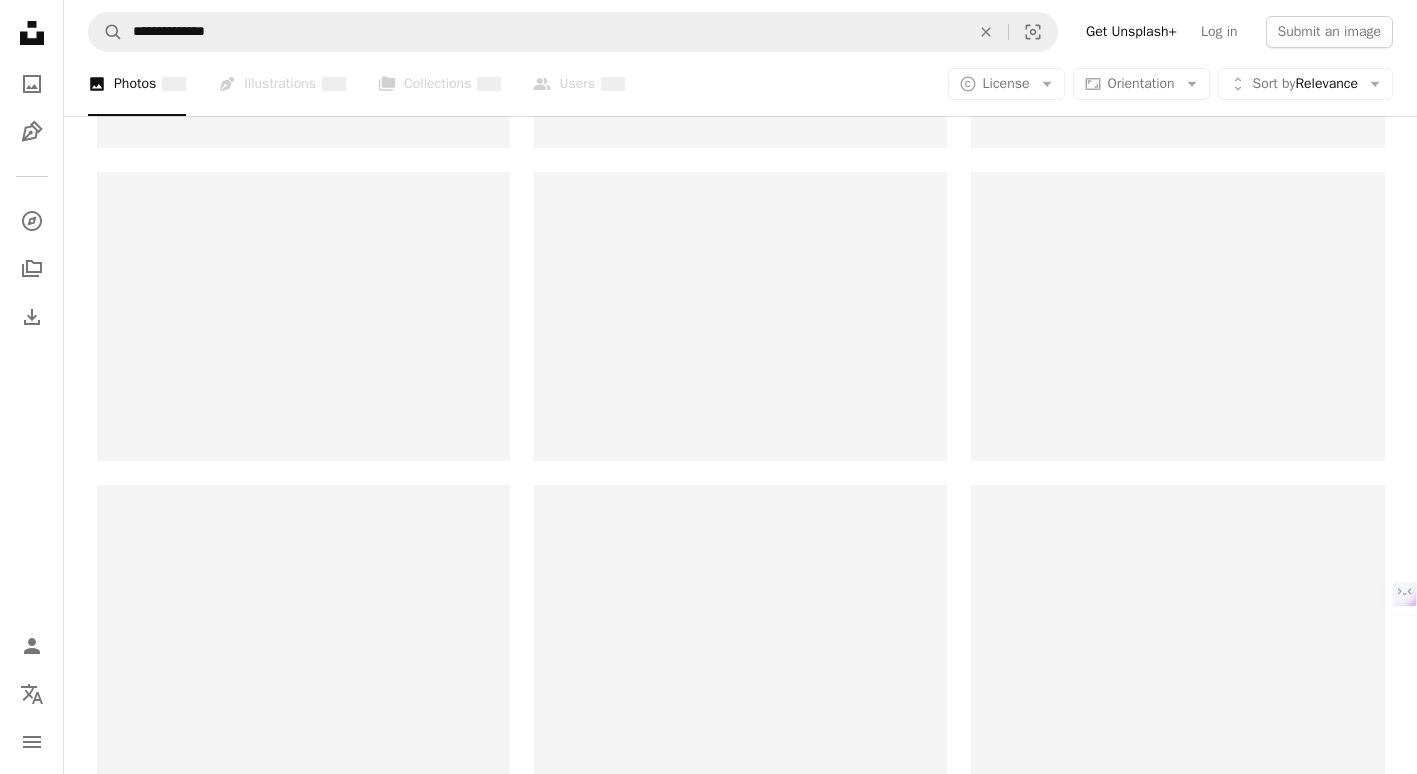 scroll, scrollTop: 0, scrollLeft: 0, axis: both 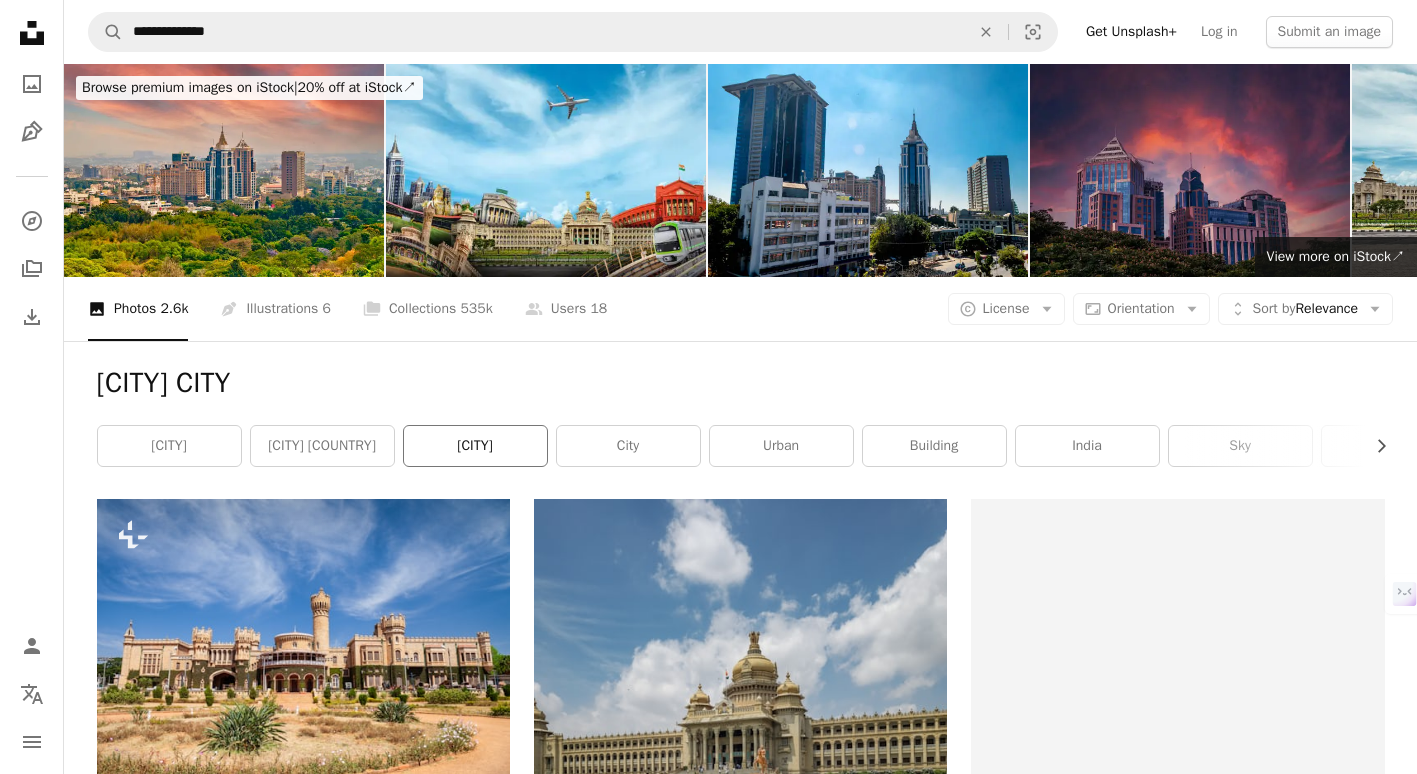 click on "[CITY]" at bounding box center (475, 446) 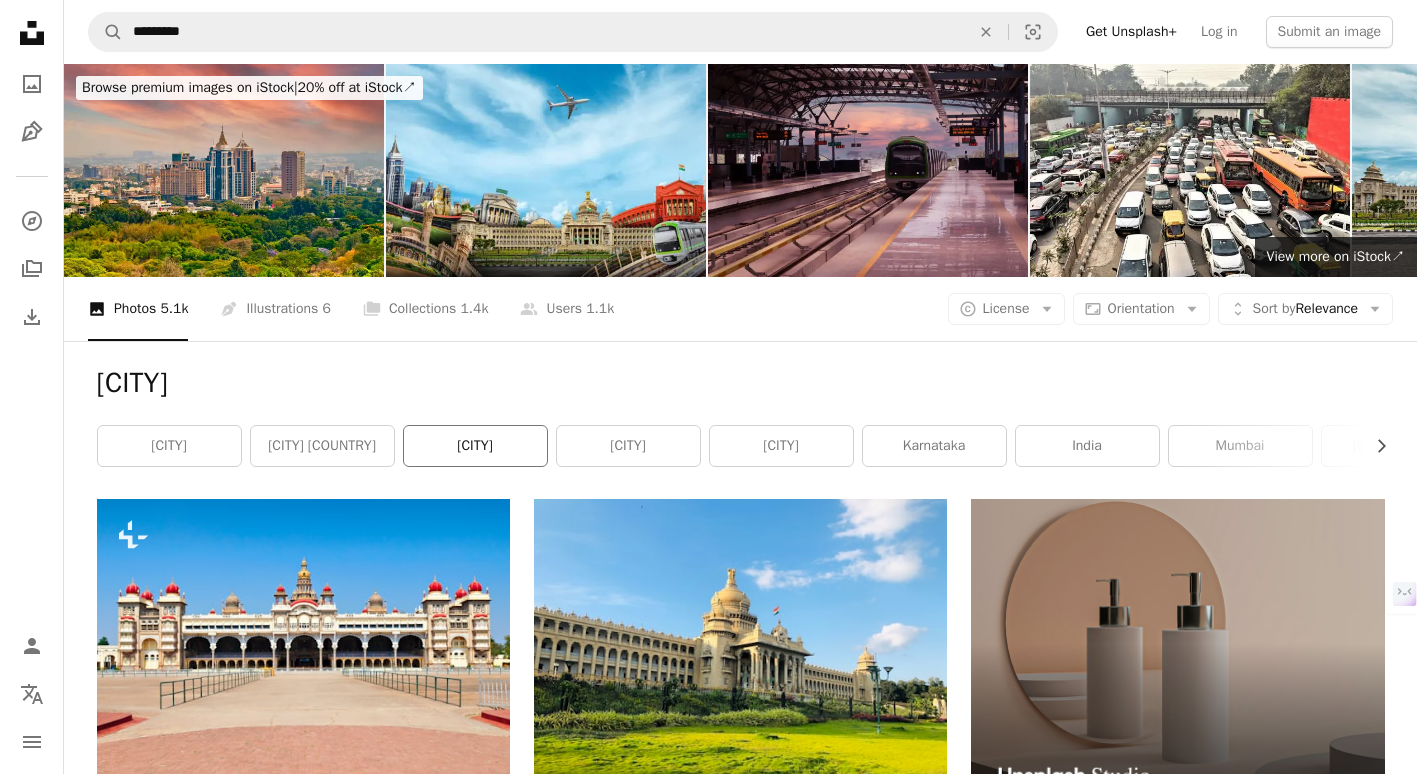 click on "[CITY]" at bounding box center (475, 446) 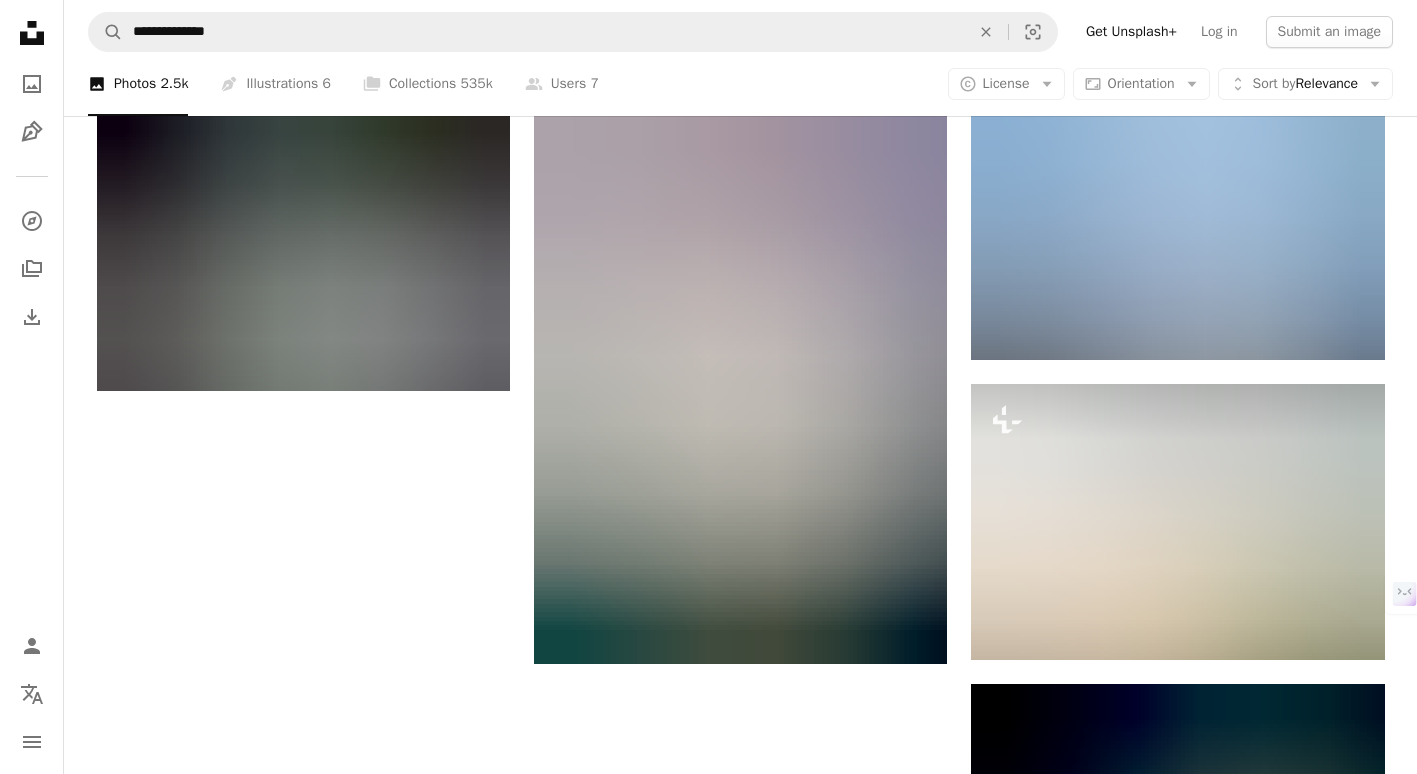 scroll, scrollTop: 2585, scrollLeft: 0, axis: vertical 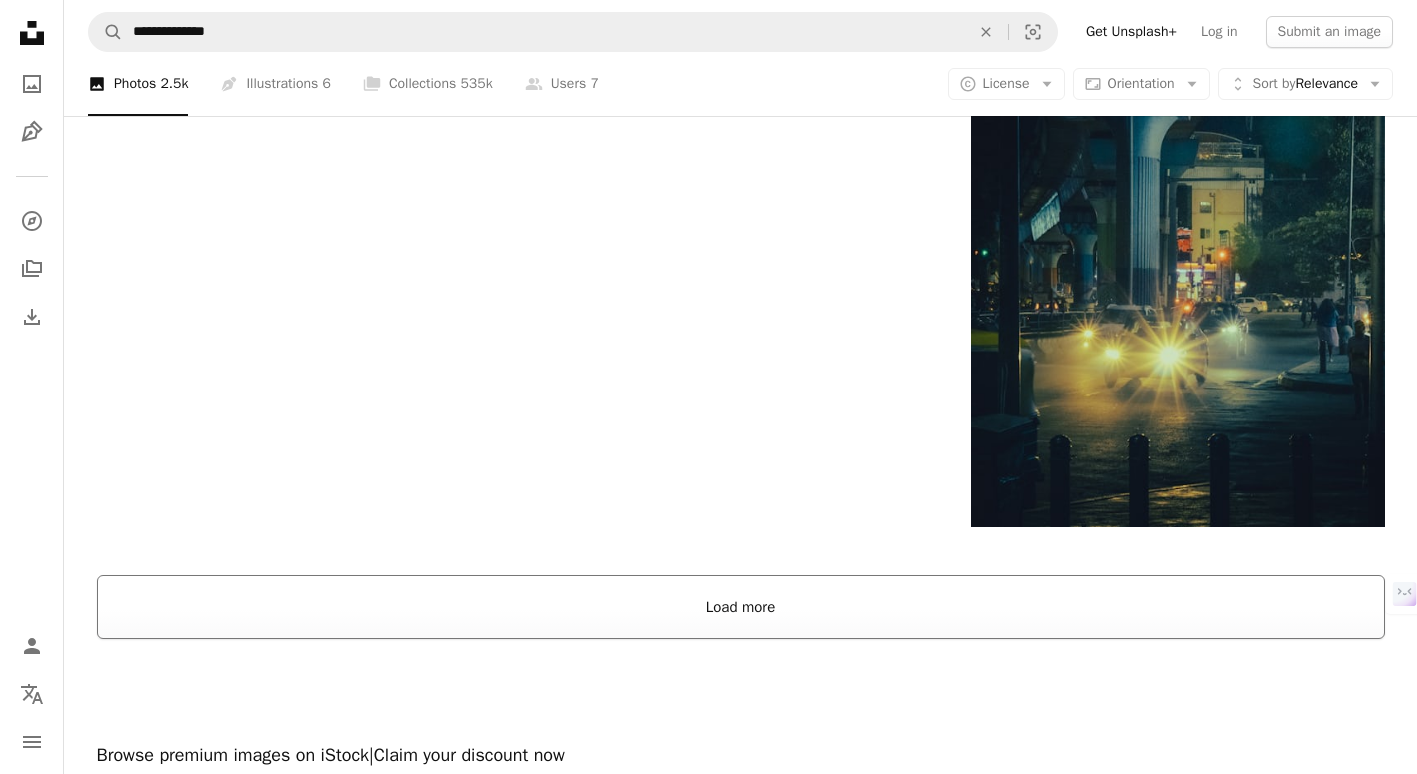 click on "Load more" at bounding box center (741, 607) 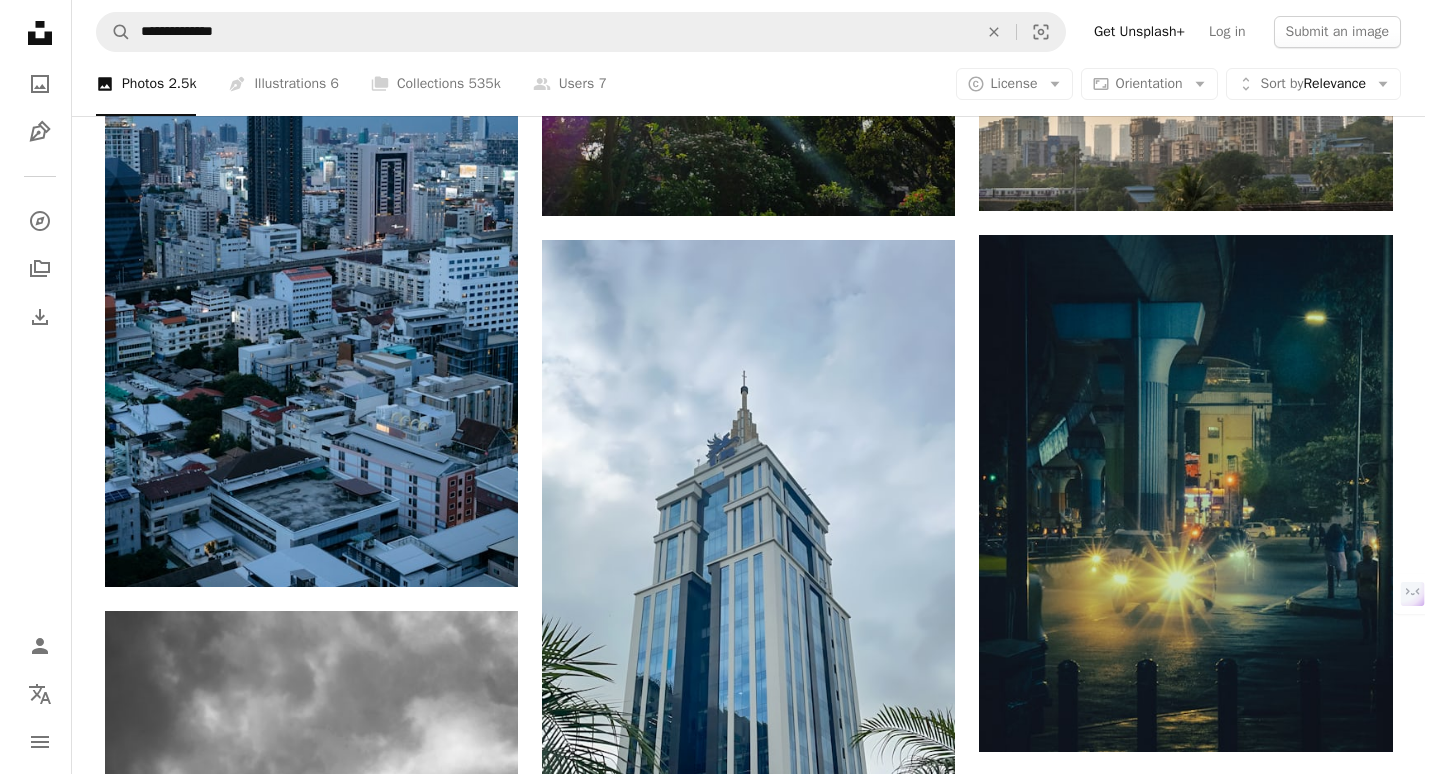 scroll, scrollTop: 3042, scrollLeft: 0, axis: vertical 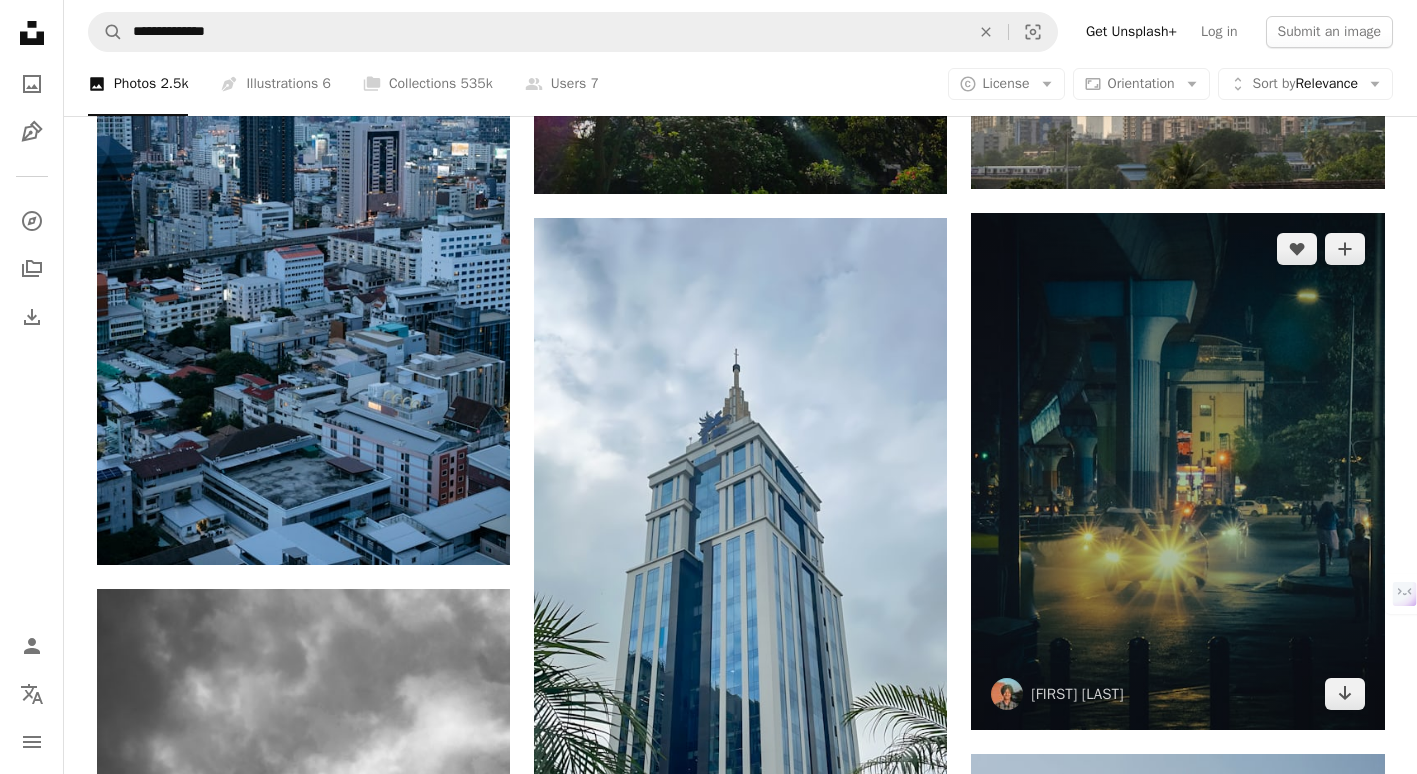 click at bounding box center [1177, 471] 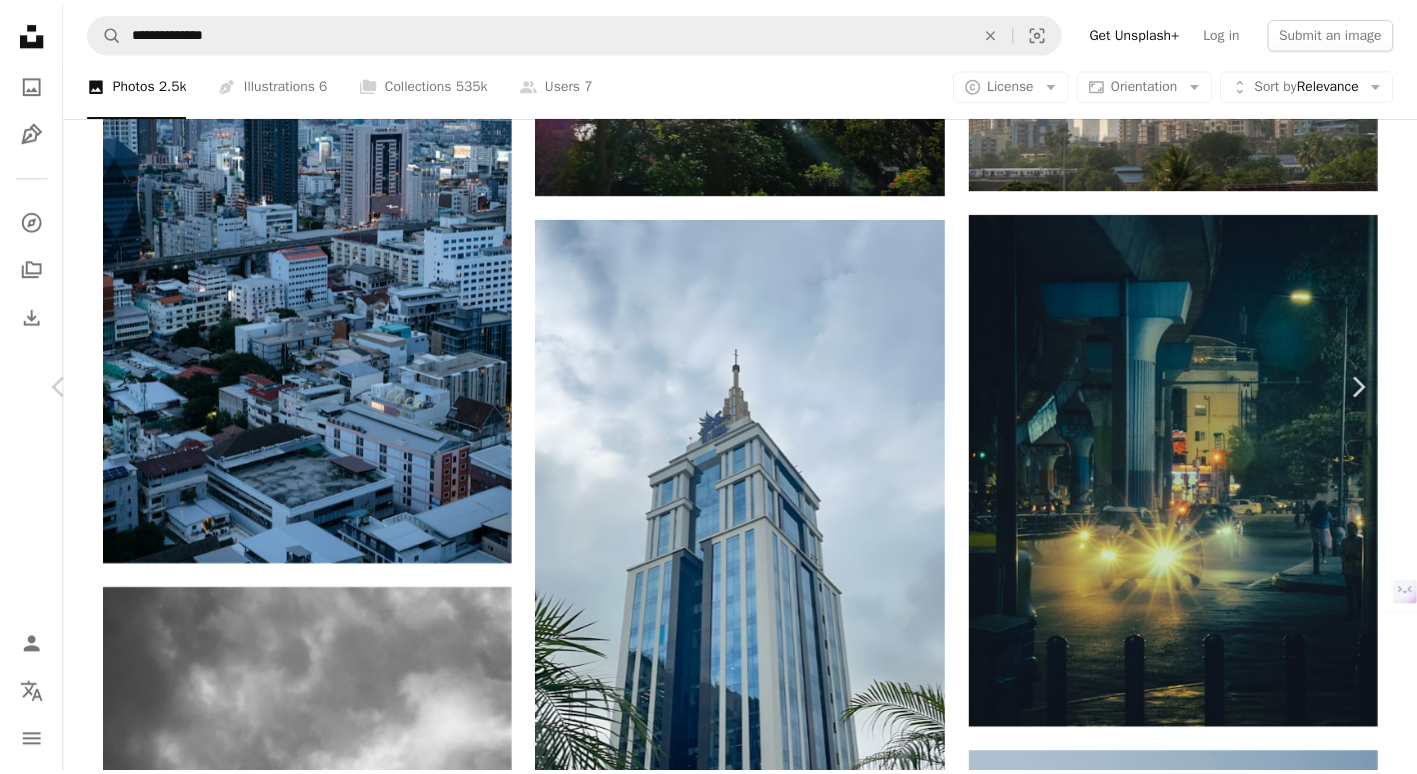 scroll, scrollTop: 0, scrollLeft: 0, axis: both 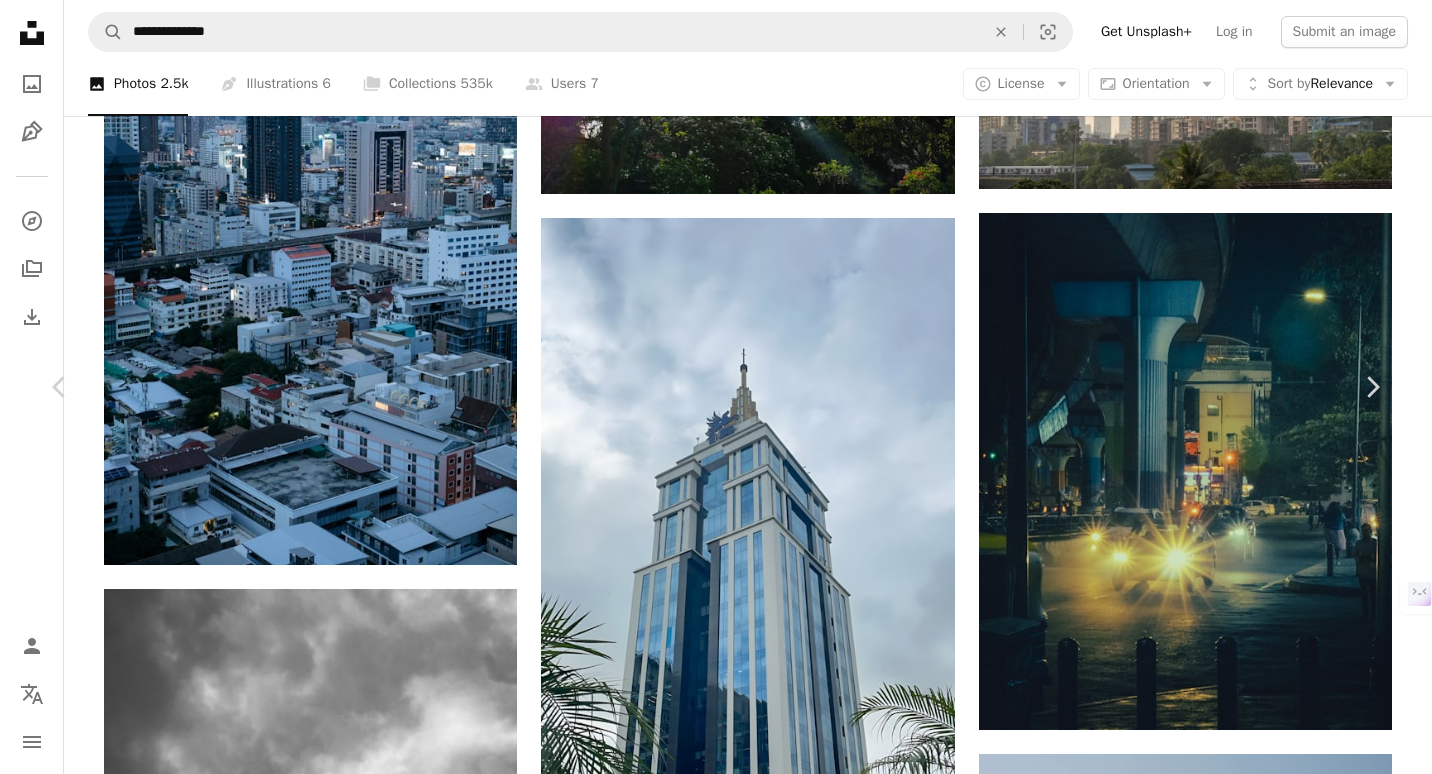 click on "Chevron down" 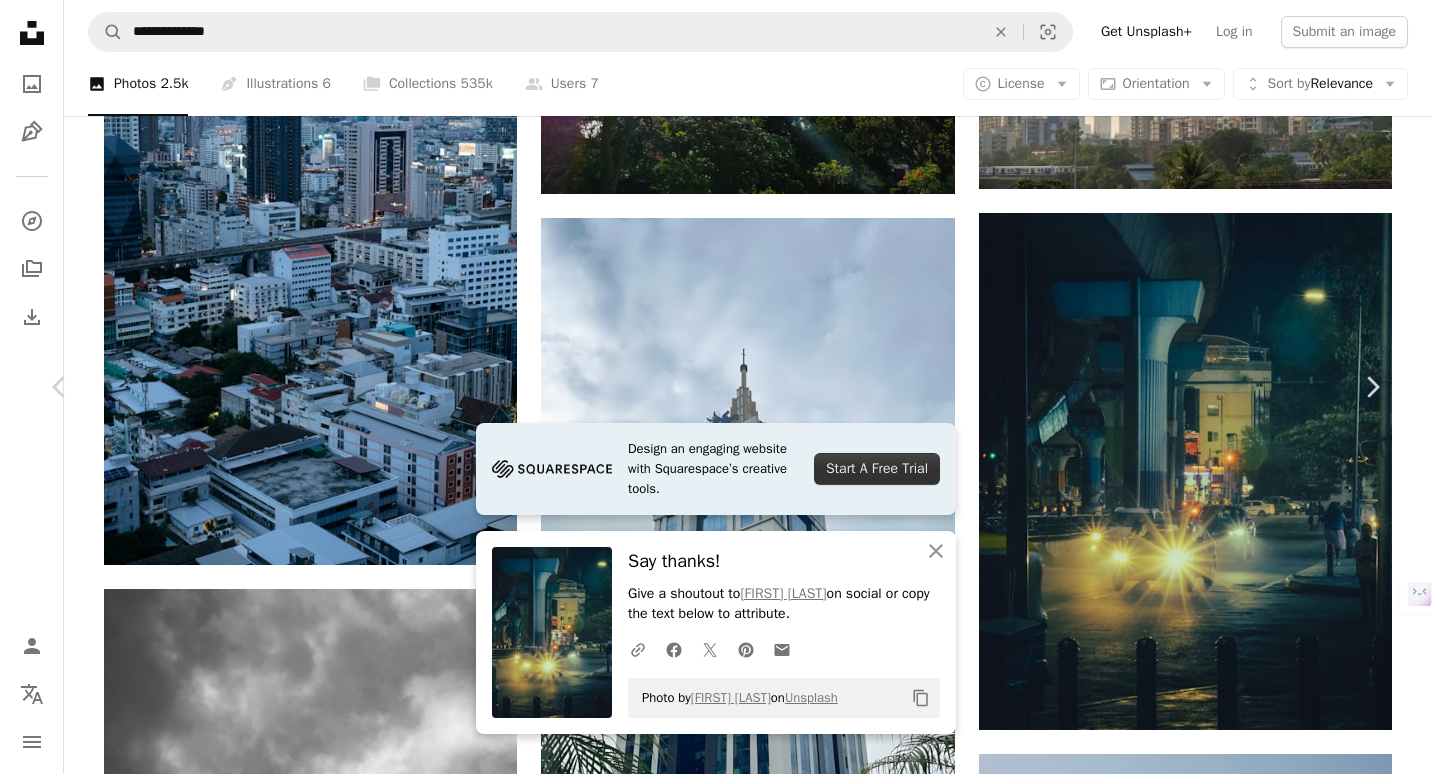 click on "An X shape" at bounding box center [20, 20] 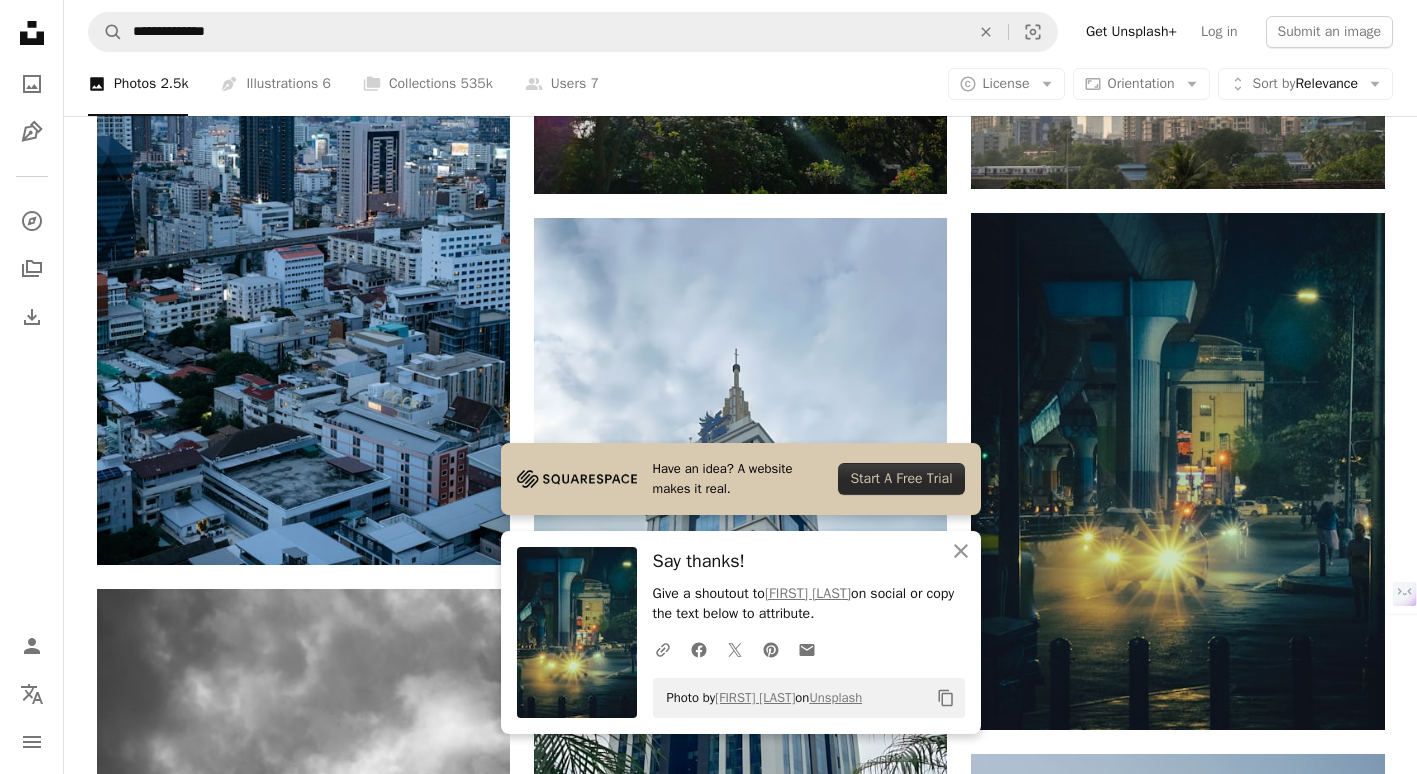 scroll, scrollTop: 3040, scrollLeft: 0, axis: vertical 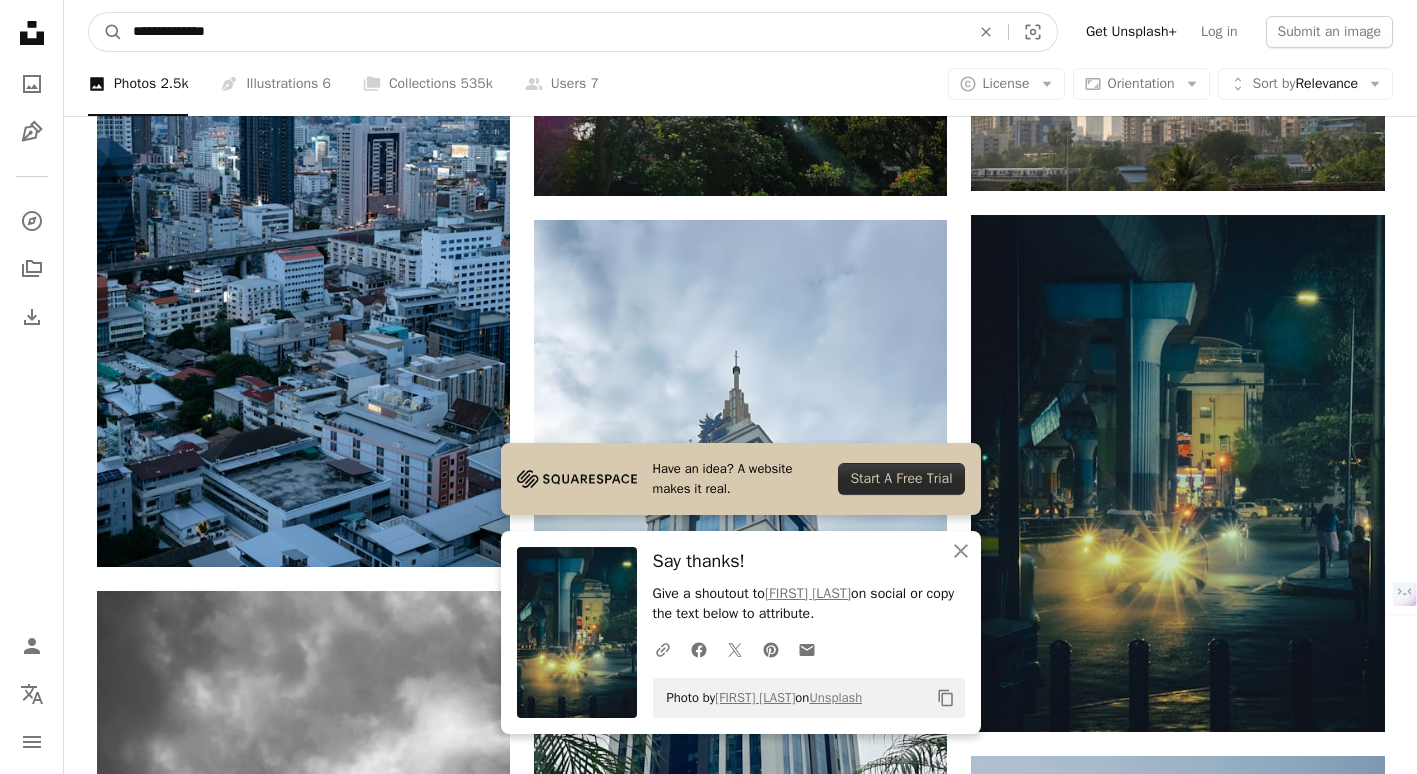click on "**********" at bounding box center [543, 32] 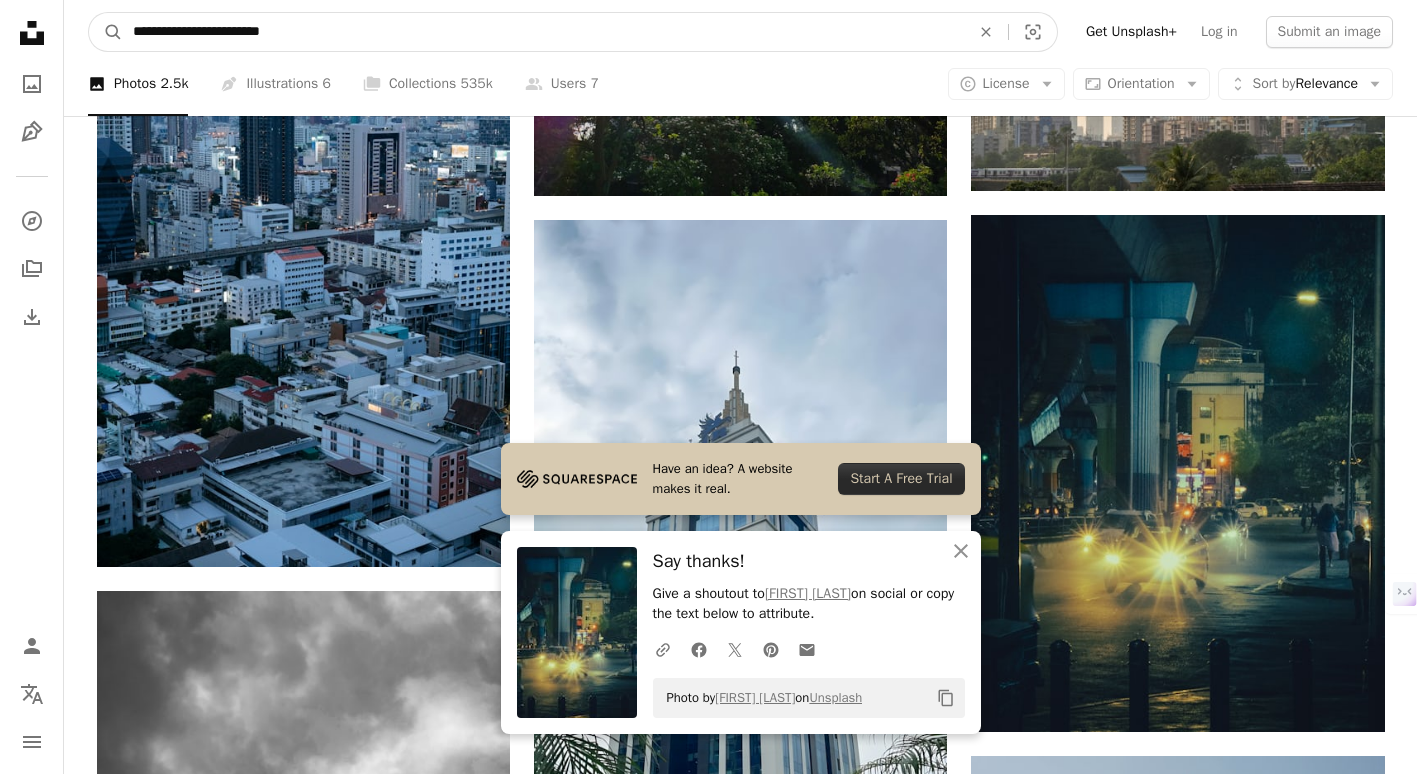 type on "**********" 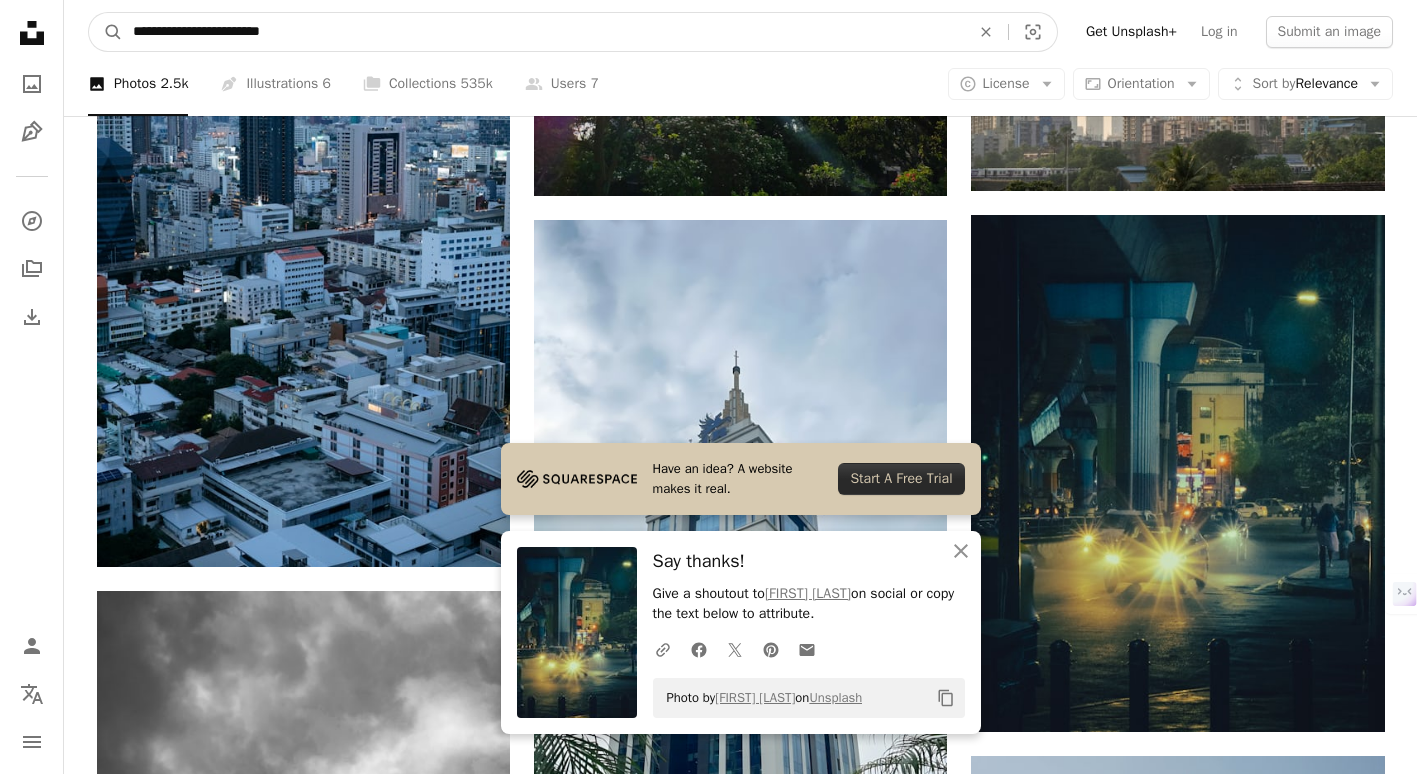 click on "A magnifying glass" at bounding box center (106, 32) 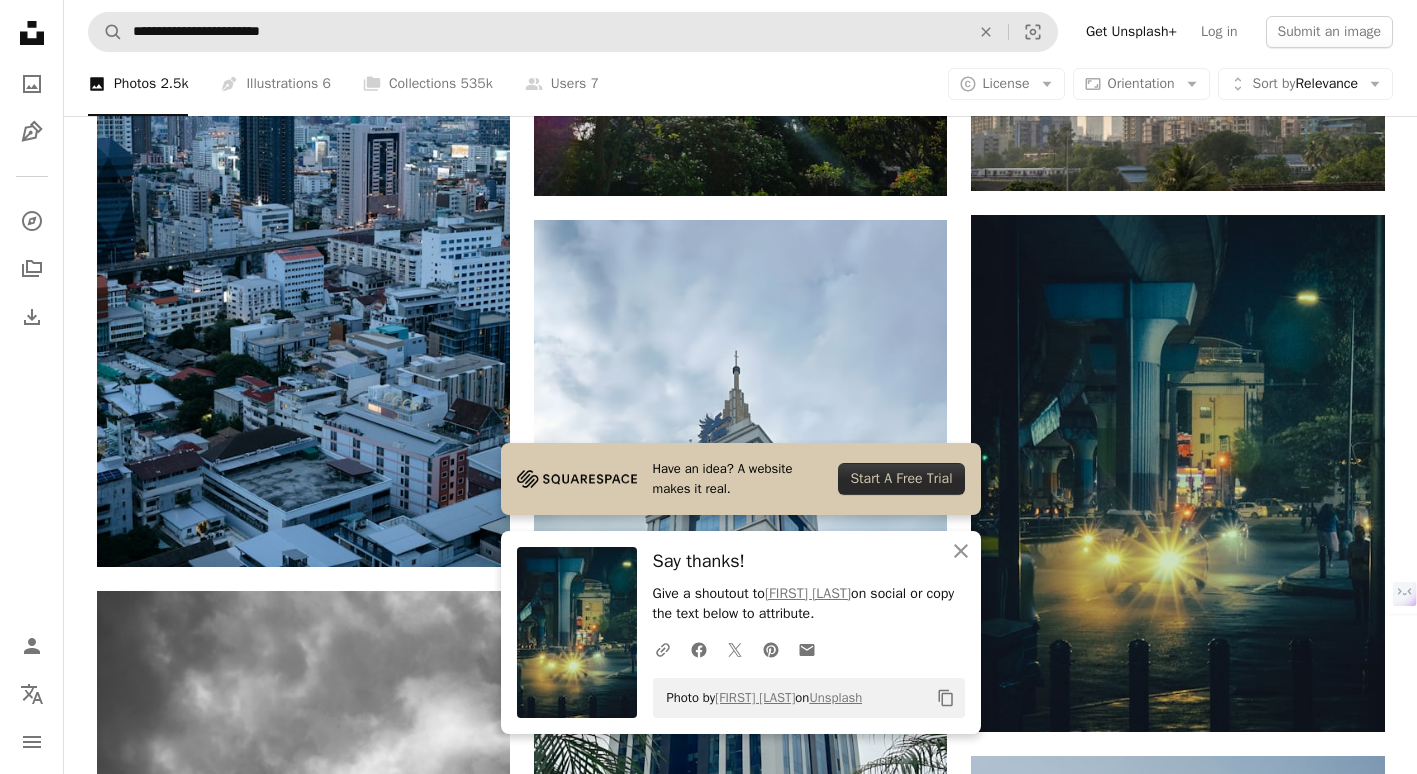 scroll, scrollTop: 0, scrollLeft: 0, axis: both 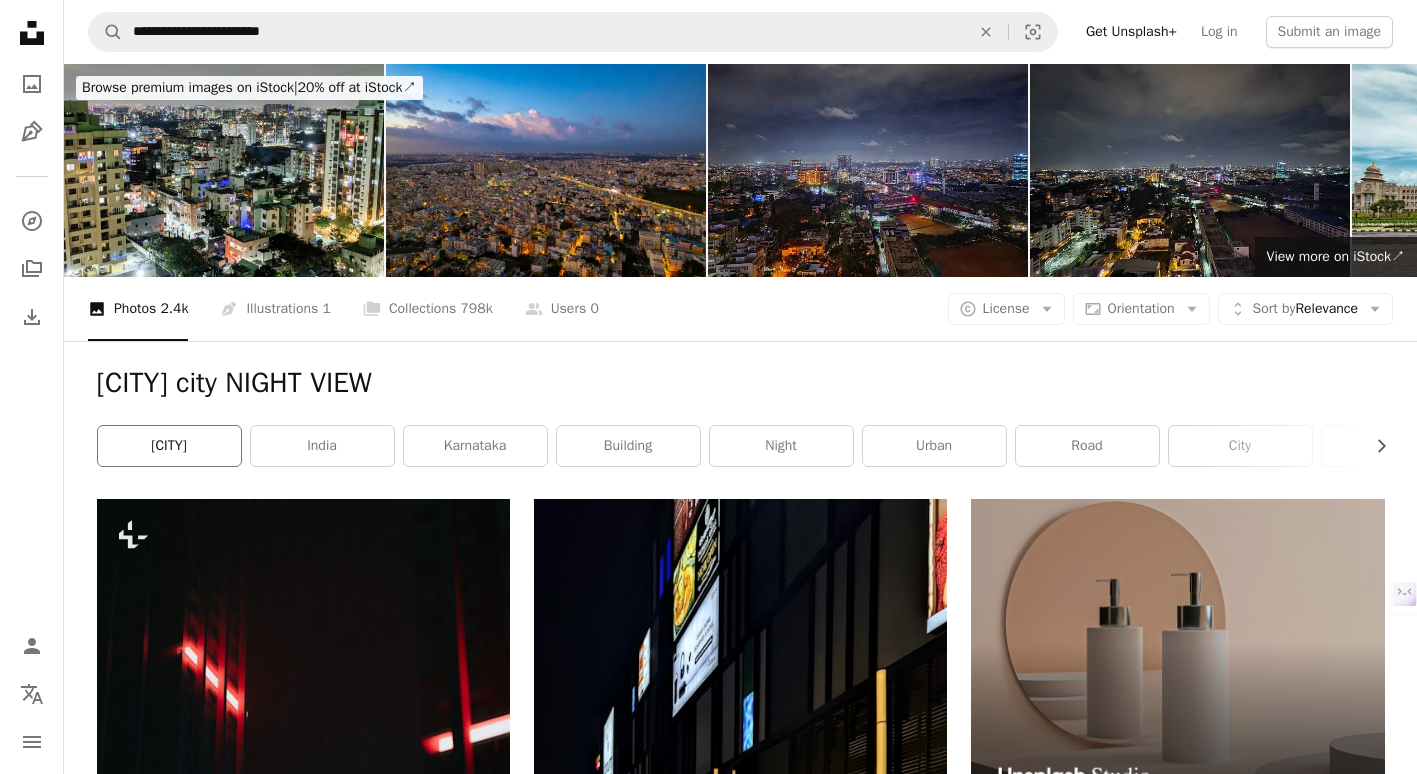 click on "[CITY]" at bounding box center (169, 446) 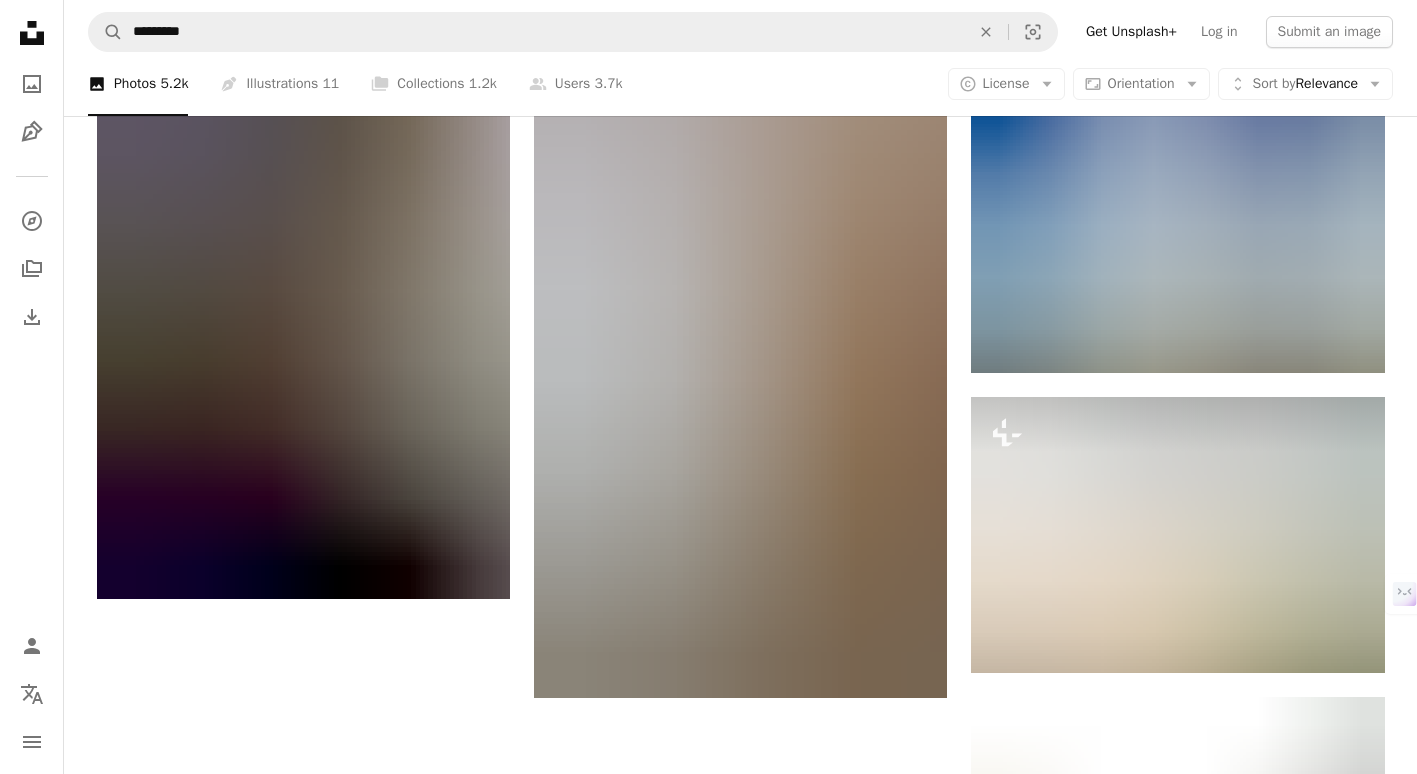 scroll, scrollTop: 2889, scrollLeft: 0, axis: vertical 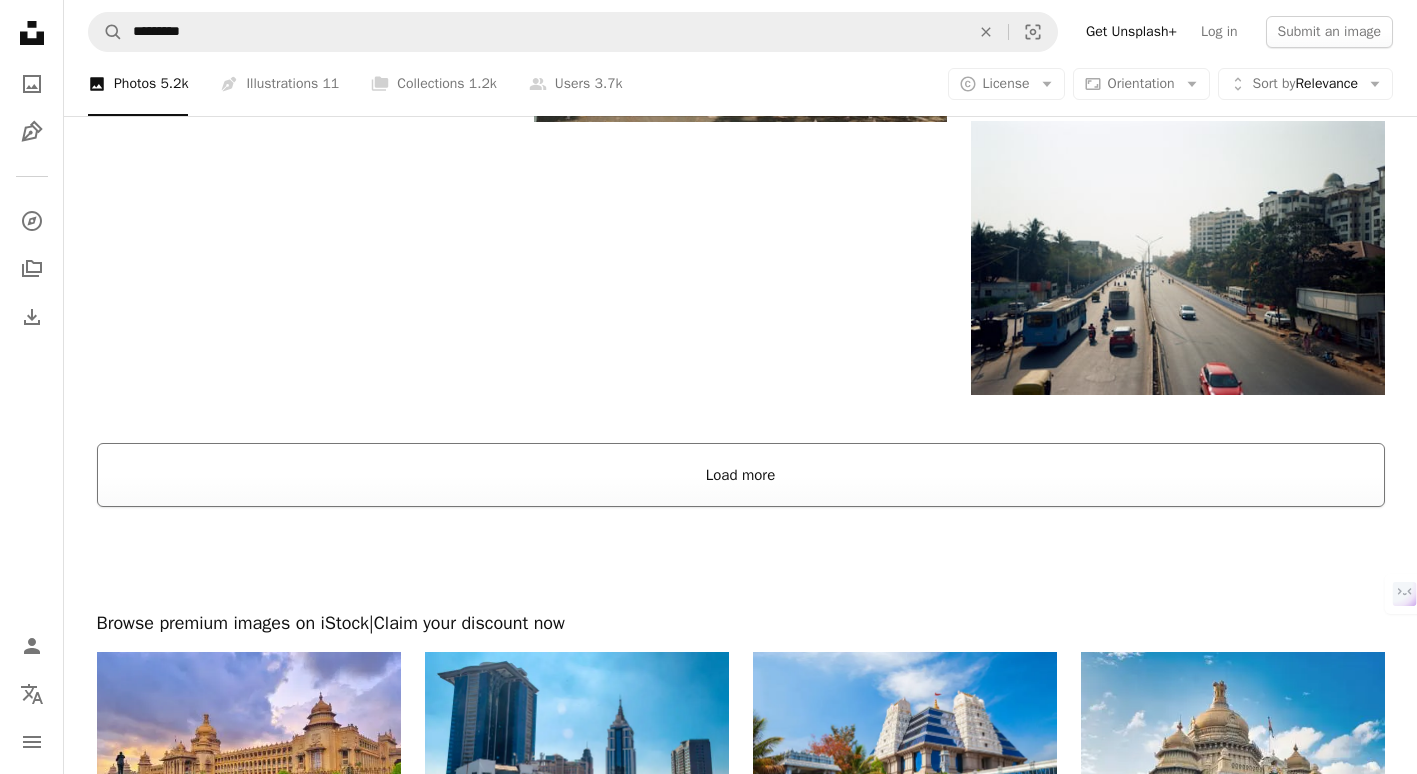 click on "Load more" at bounding box center [741, 475] 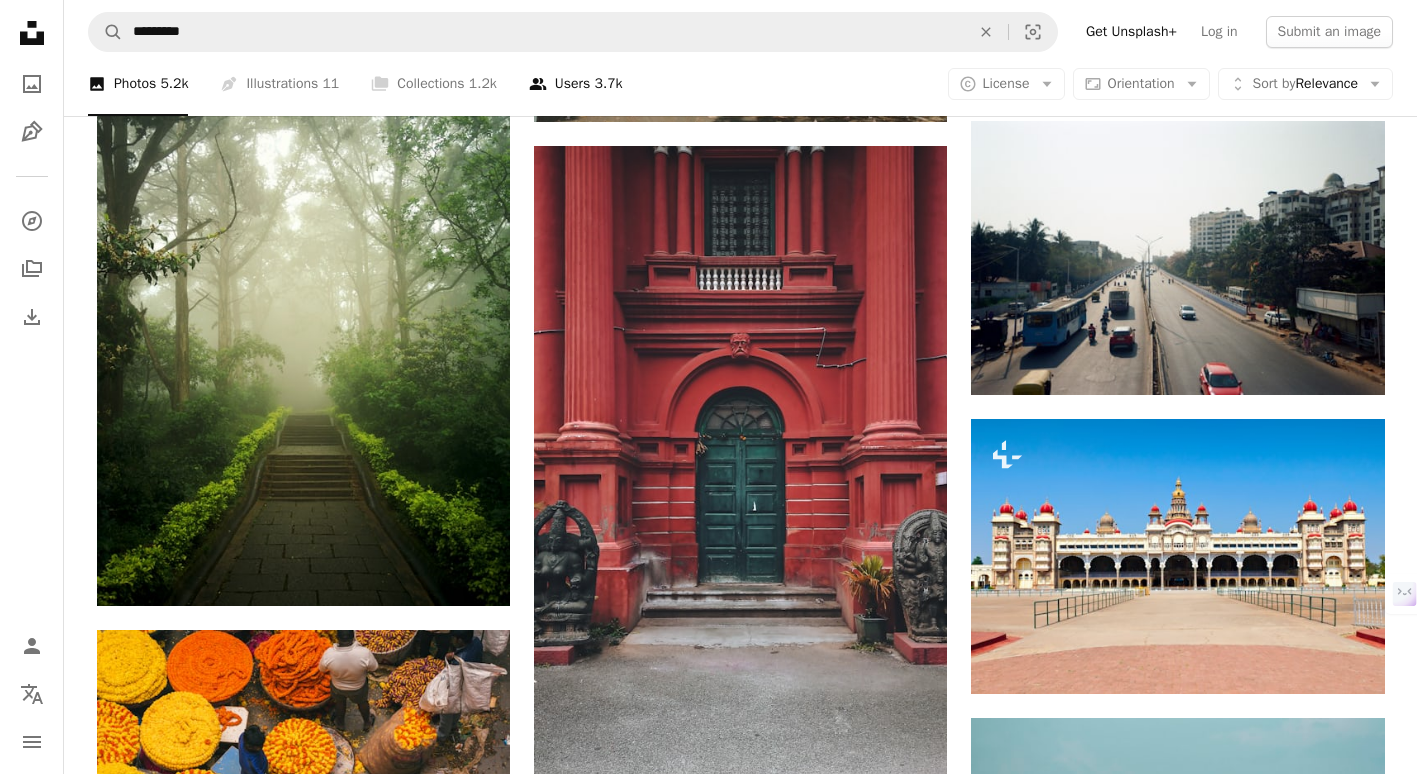 click on "3.7k" at bounding box center [609, 84] 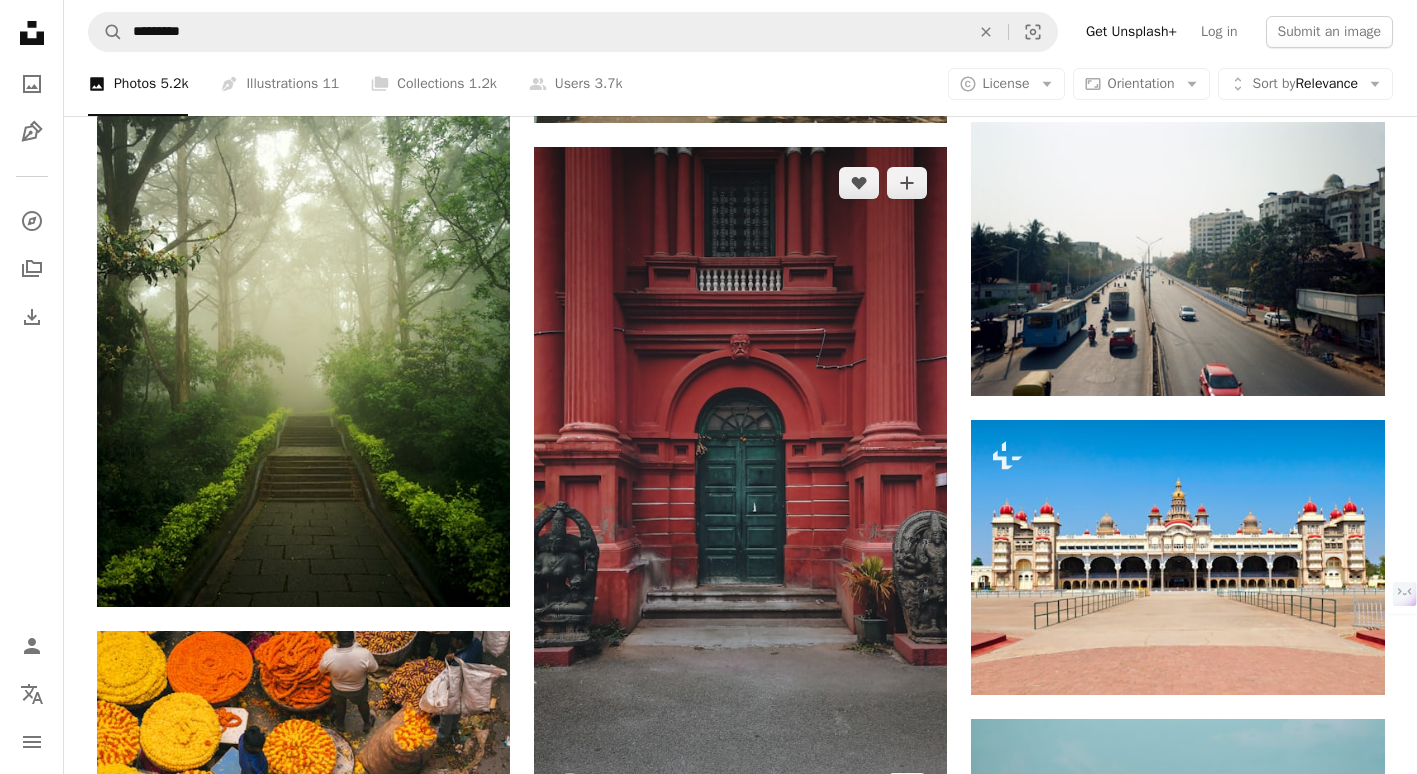 scroll, scrollTop: 3459, scrollLeft: 0, axis: vertical 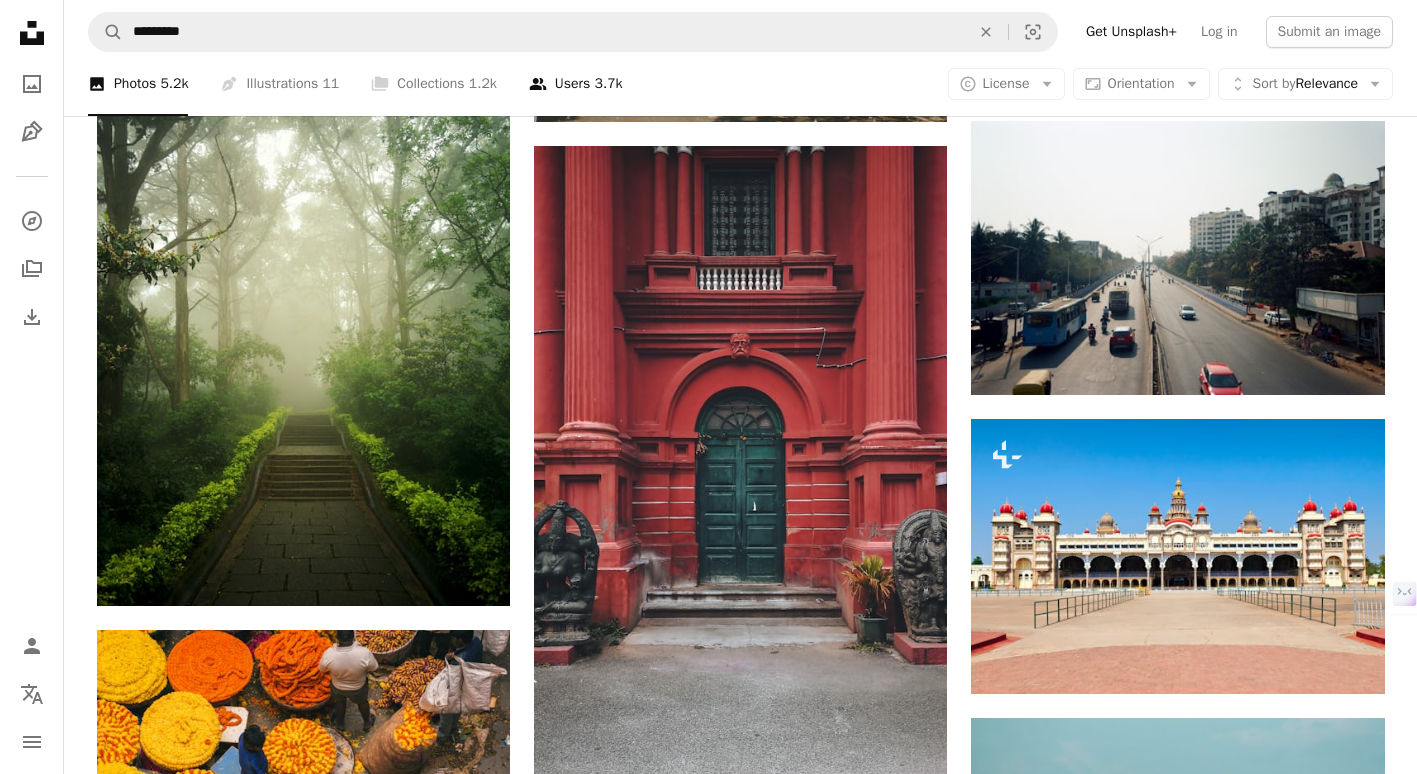 click on "A group of people Users 3.7k" at bounding box center (576, 84) 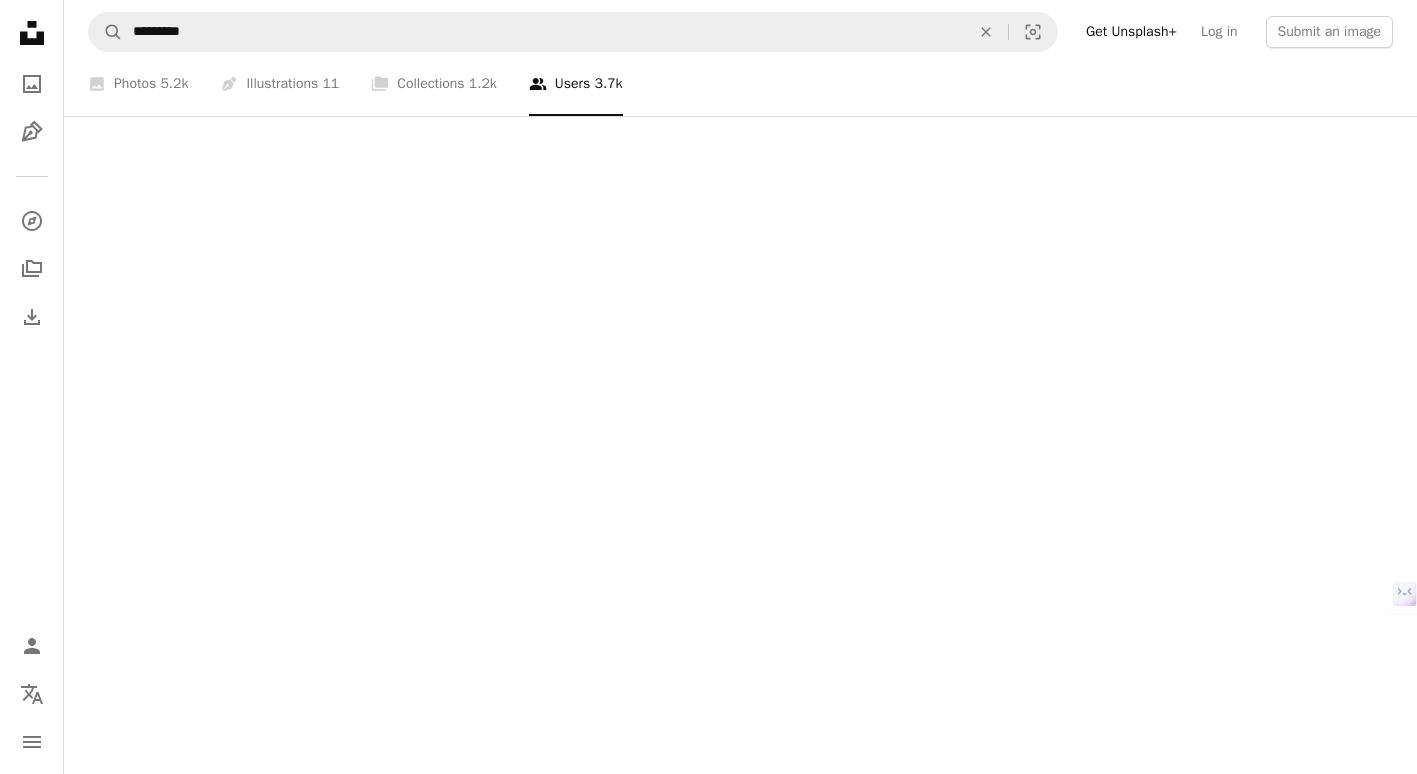 scroll, scrollTop: 8, scrollLeft: 0, axis: vertical 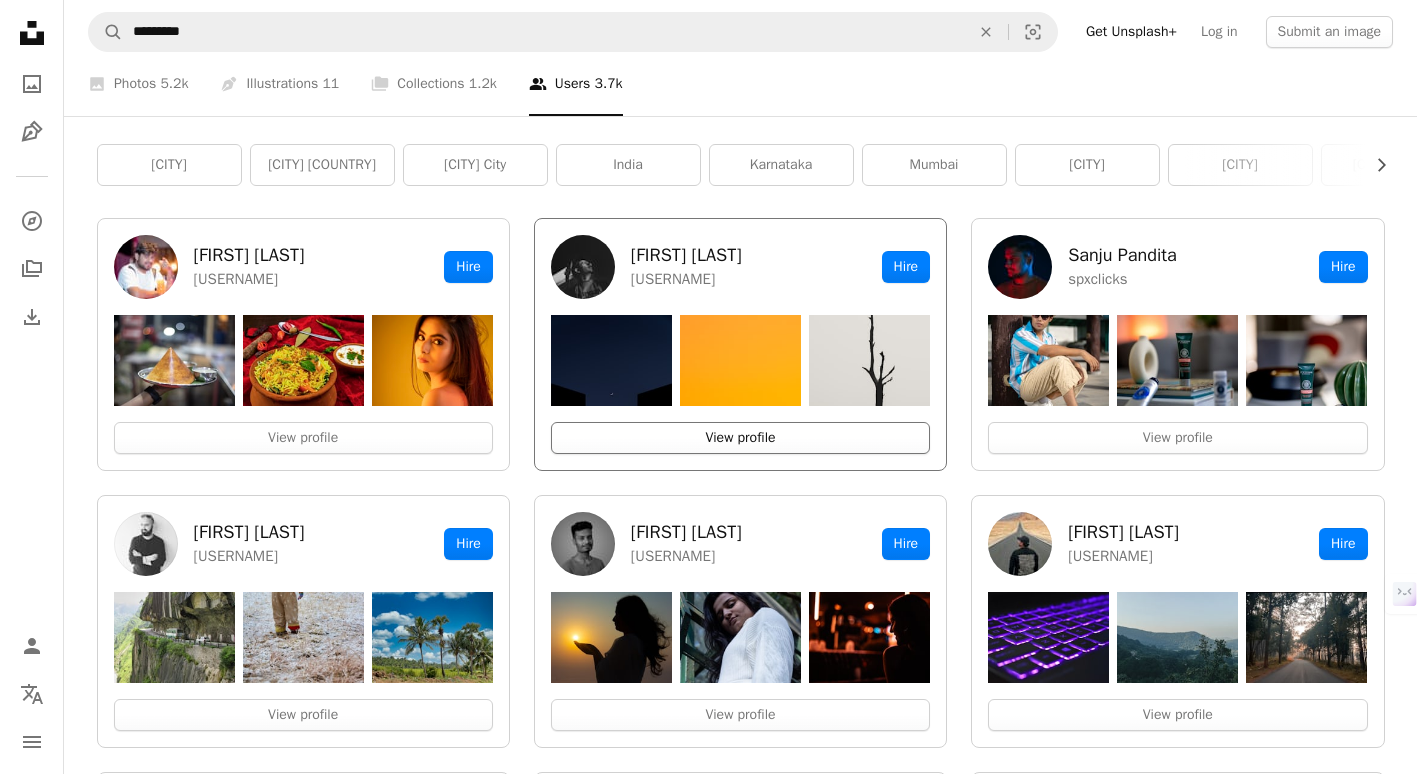 click on "View profile" at bounding box center (740, 438) 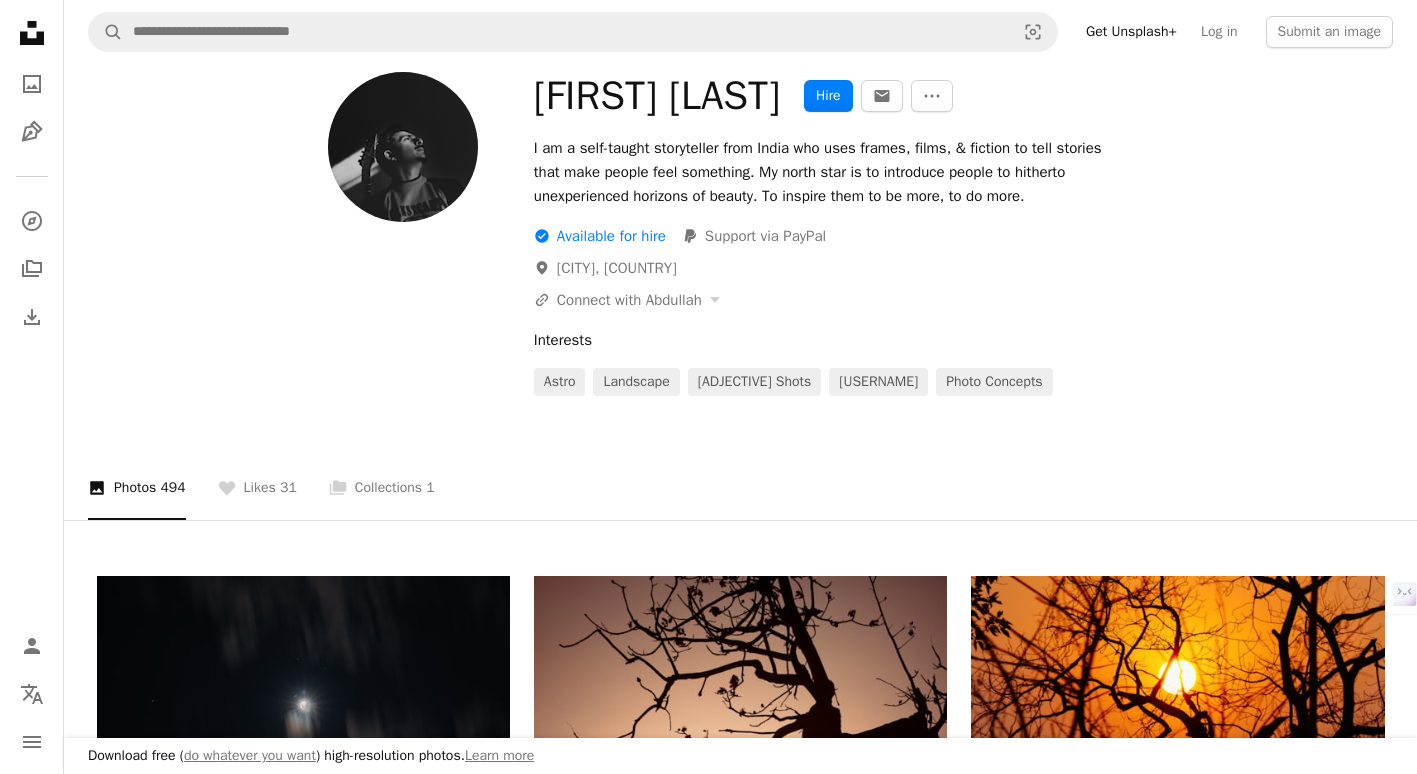 scroll, scrollTop: 45, scrollLeft: 0, axis: vertical 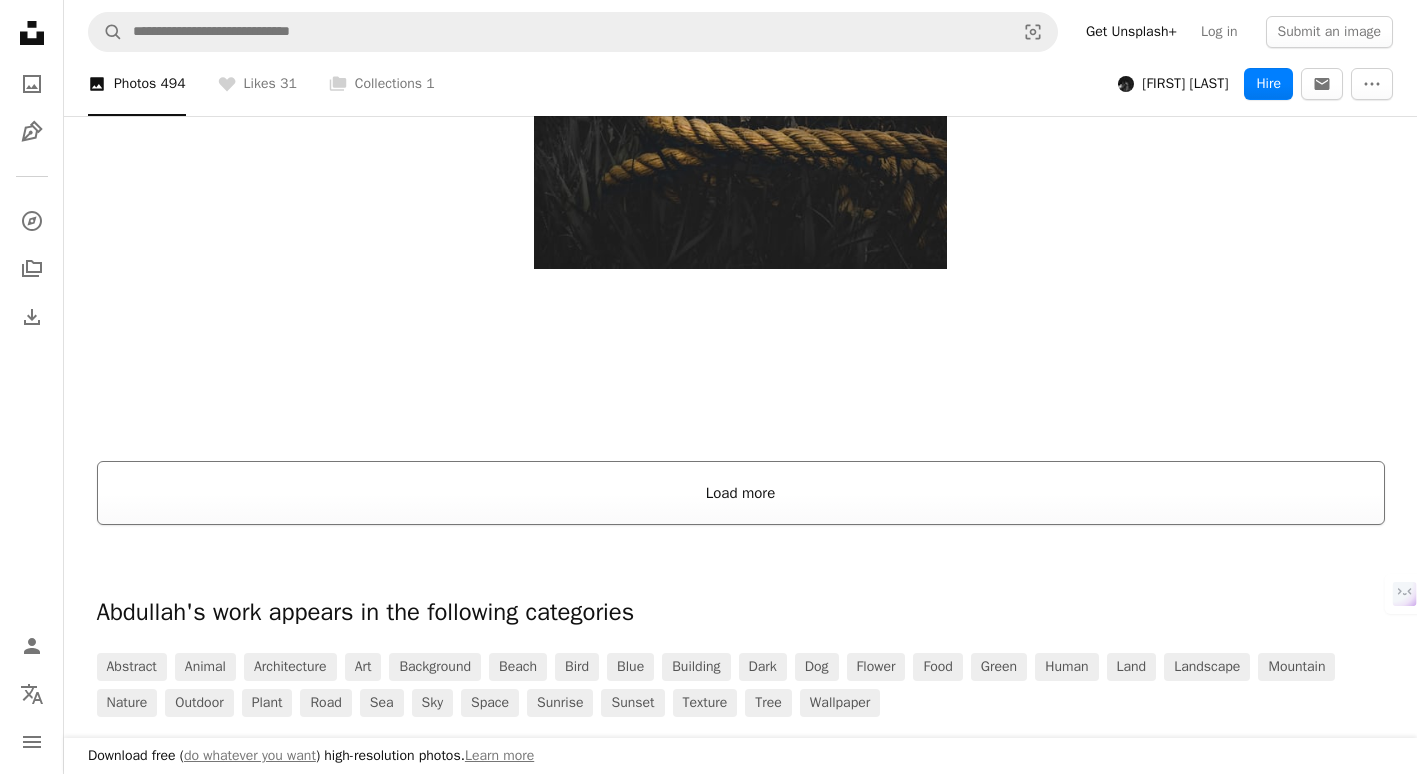 click on "Load more" at bounding box center [741, 493] 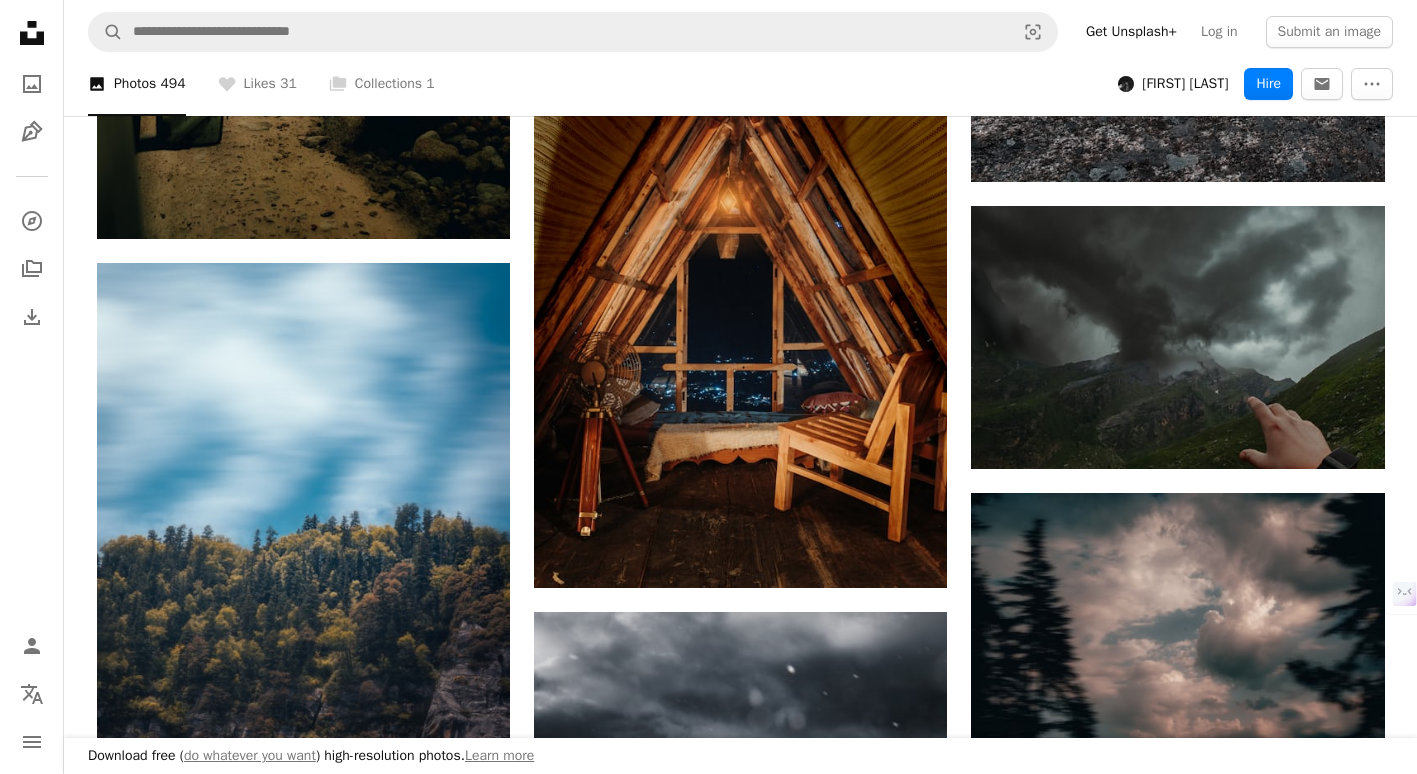 scroll, scrollTop: 4106, scrollLeft: 0, axis: vertical 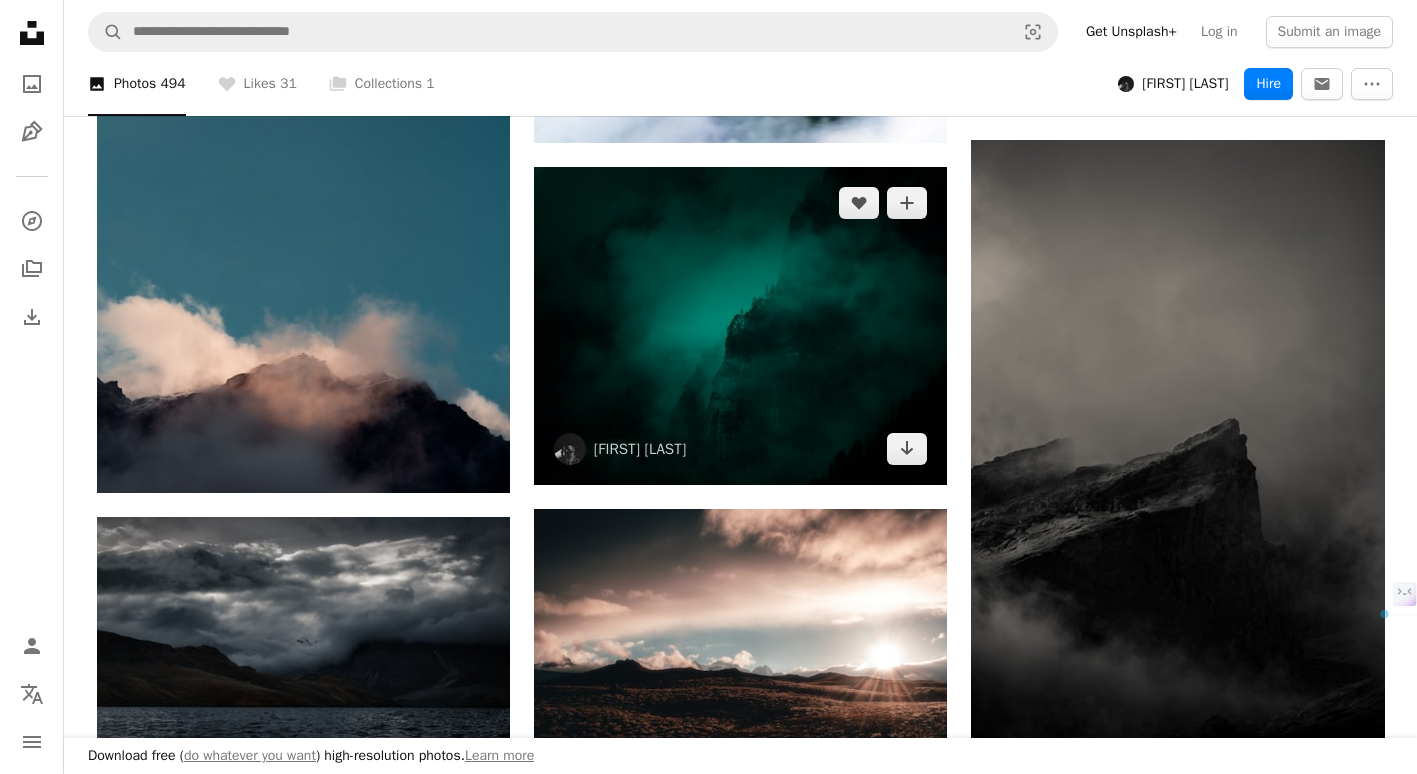 drag, startPoint x: 968, startPoint y: 501, endPoint x: 607, endPoint y: 357, distance: 388.66052 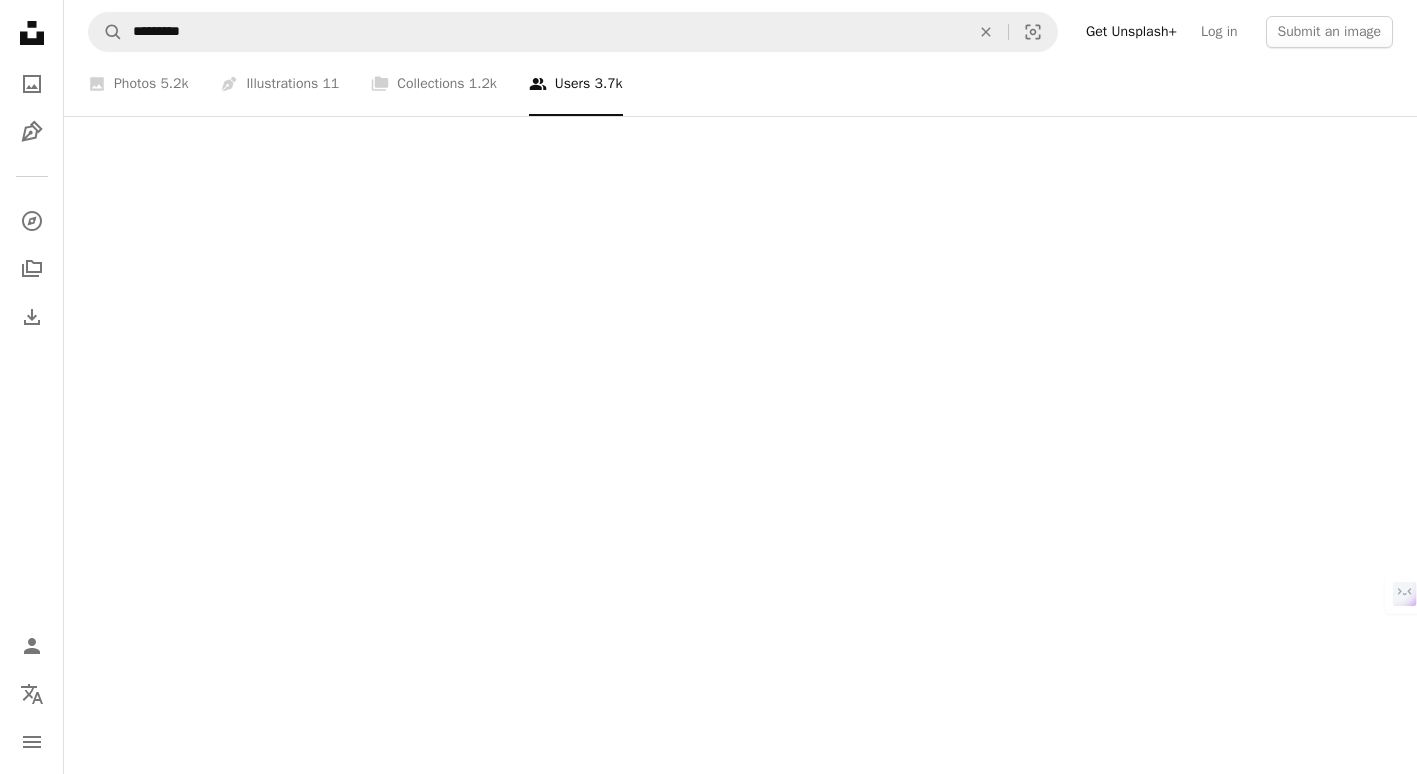 scroll, scrollTop: 281, scrollLeft: 0, axis: vertical 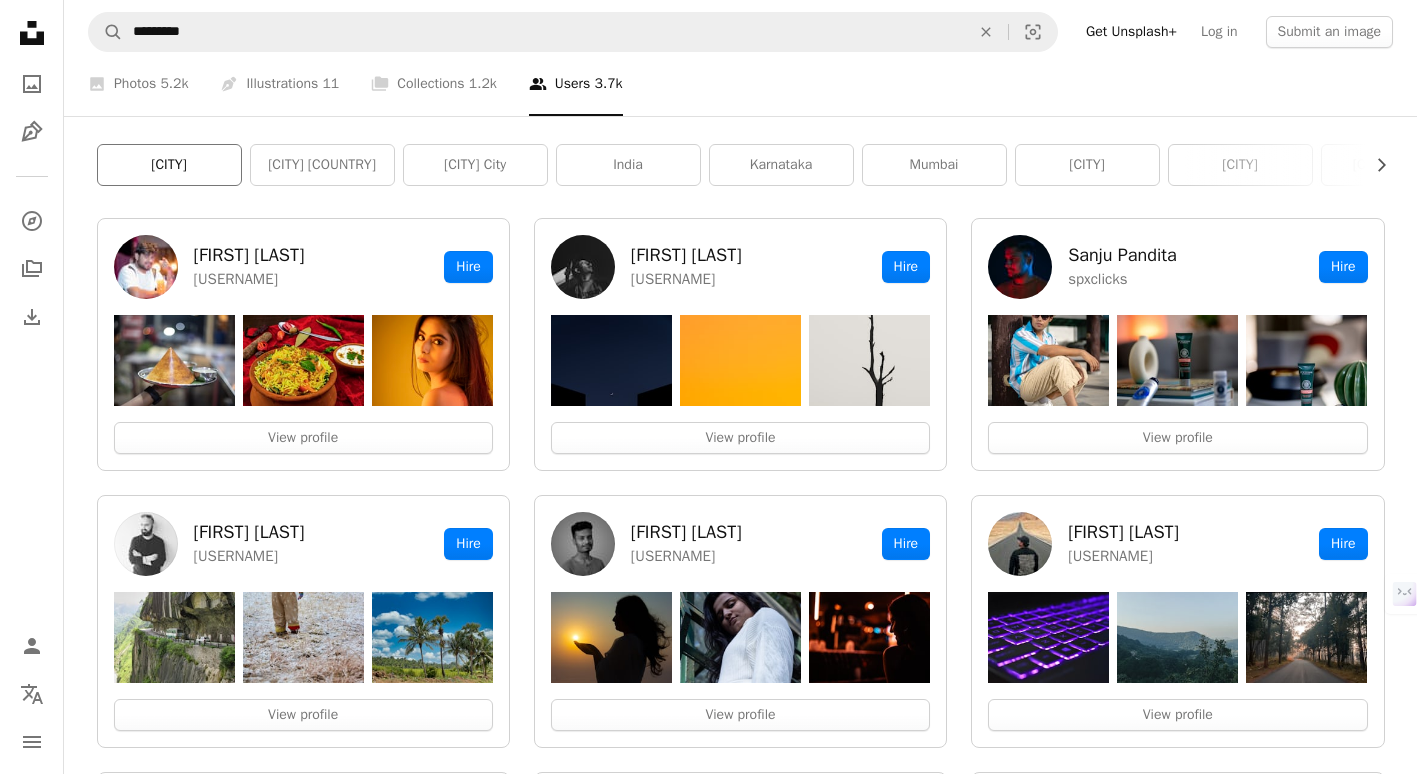 click on "[CITY]" at bounding box center [169, 165] 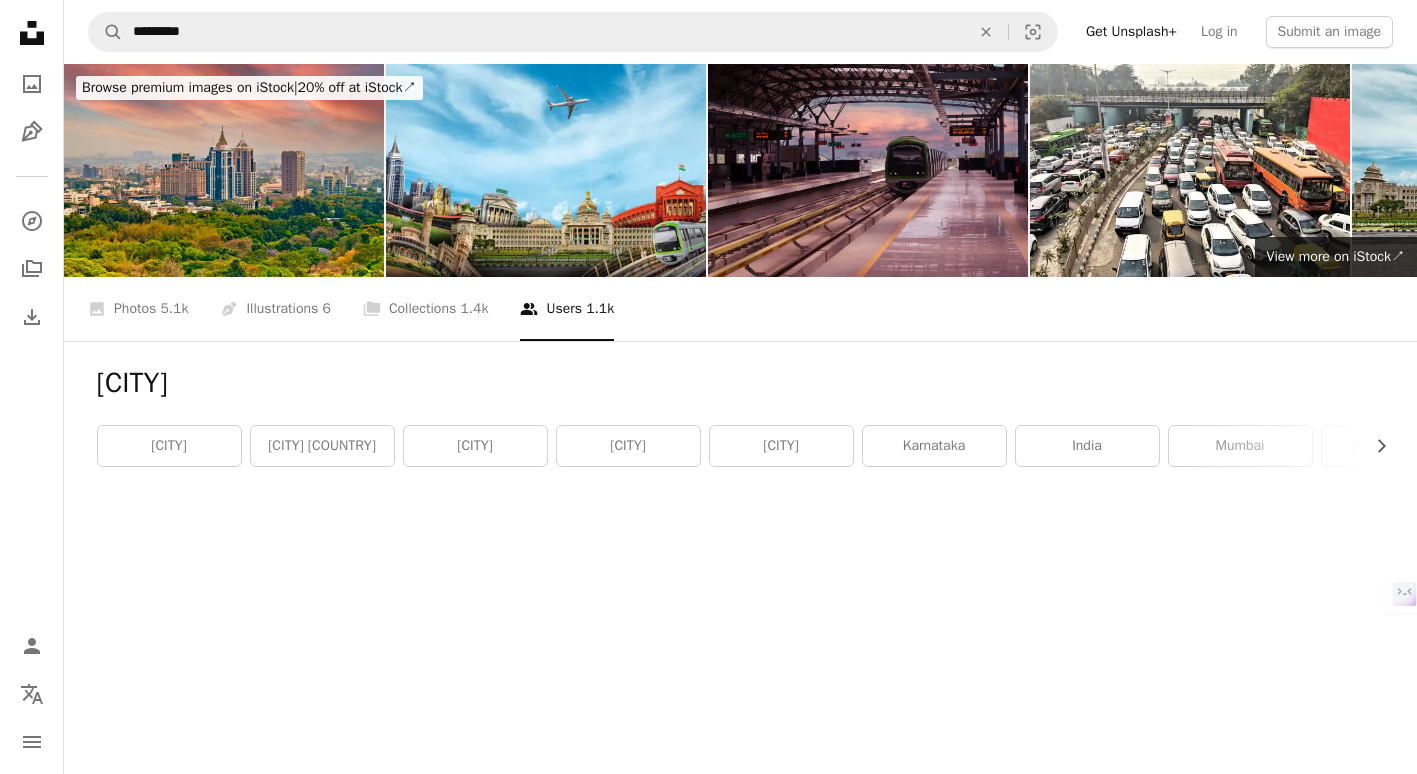 scroll, scrollTop: 0, scrollLeft: 0, axis: both 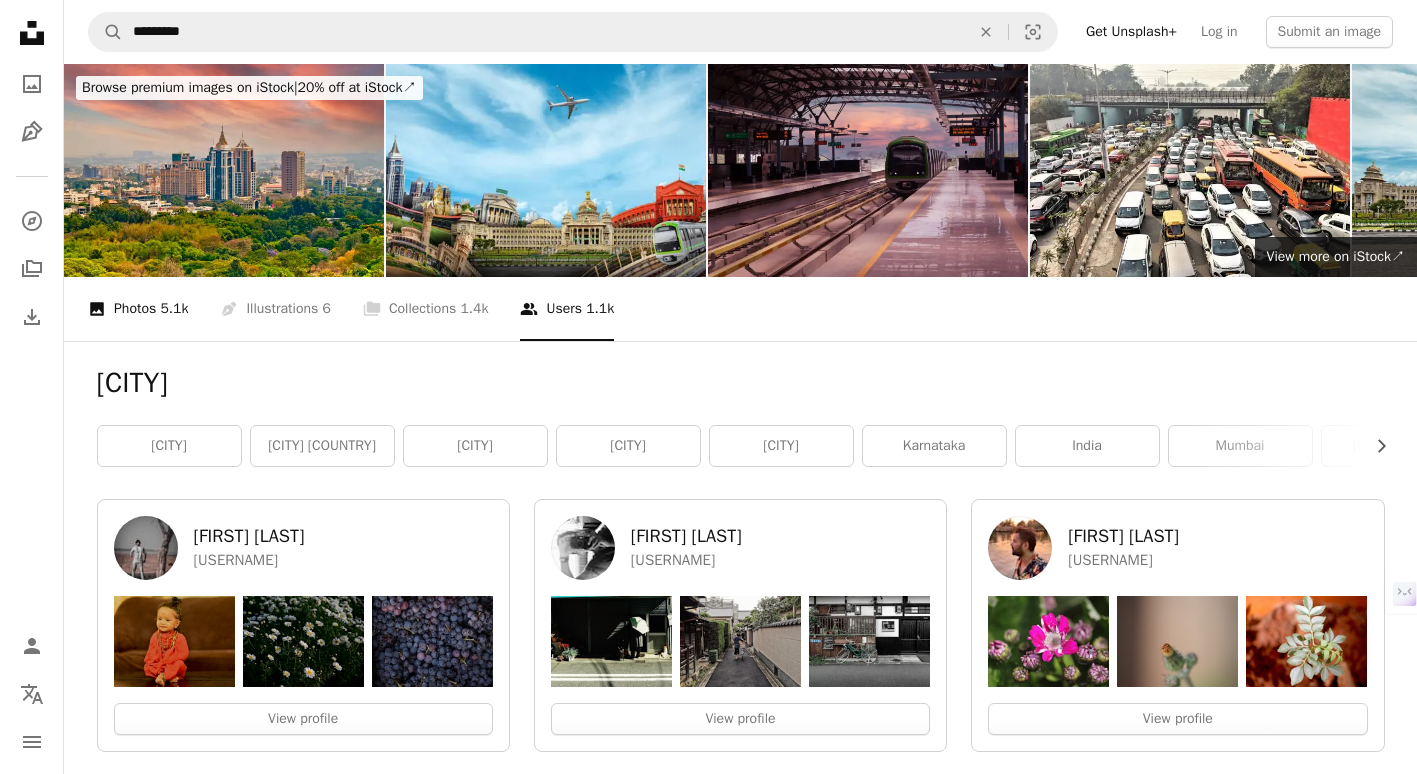click on "A photo Photos   5.1k" at bounding box center [138, 309] 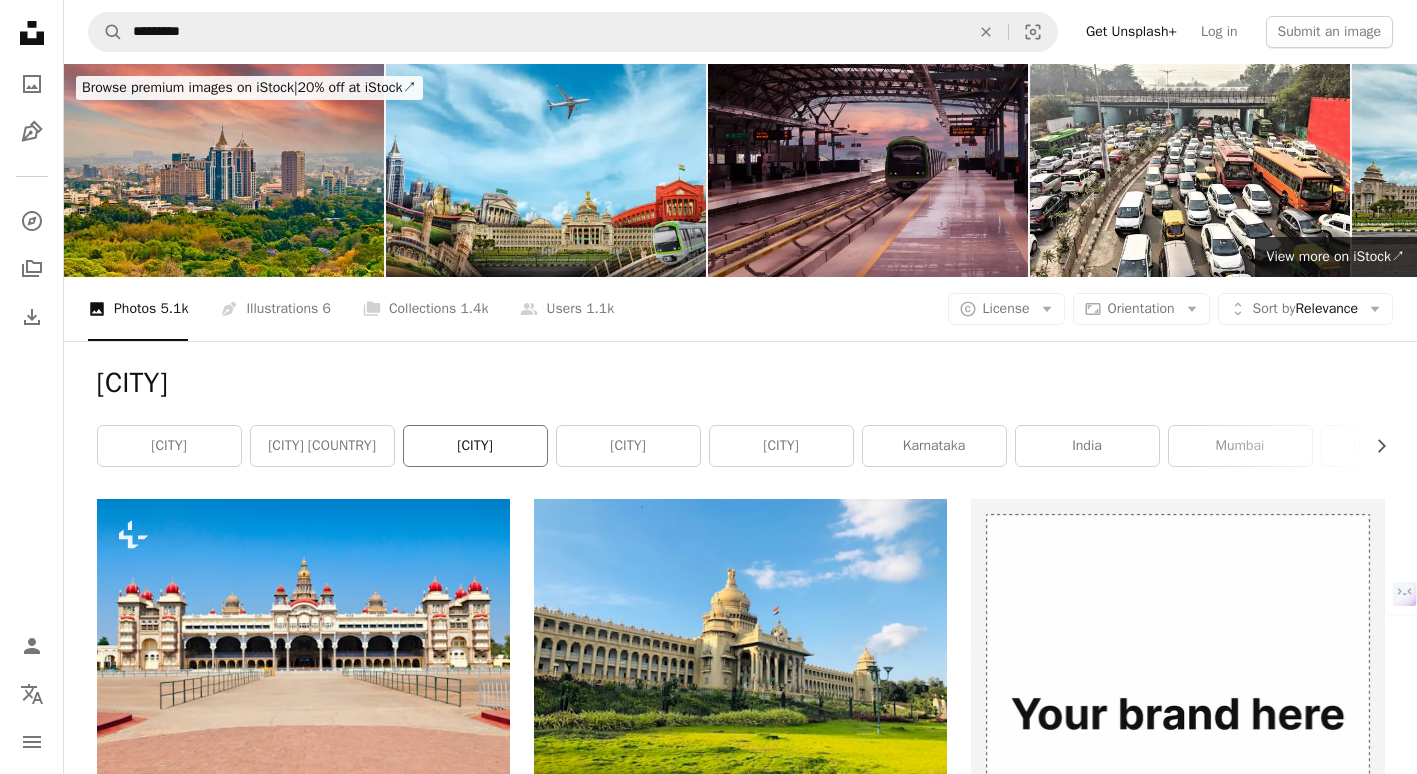 click on "[CITY]" at bounding box center [475, 446] 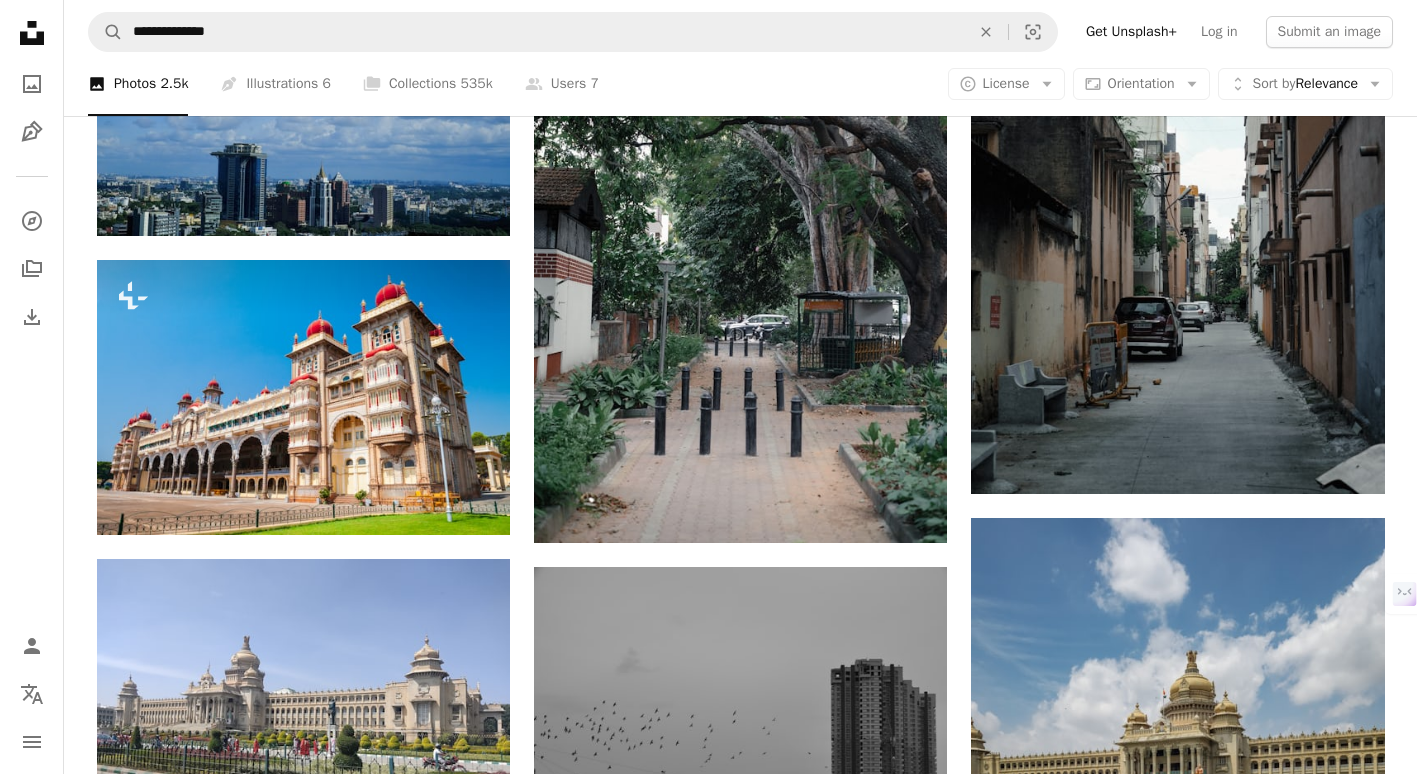 scroll, scrollTop: 0, scrollLeft: 0, axis: both 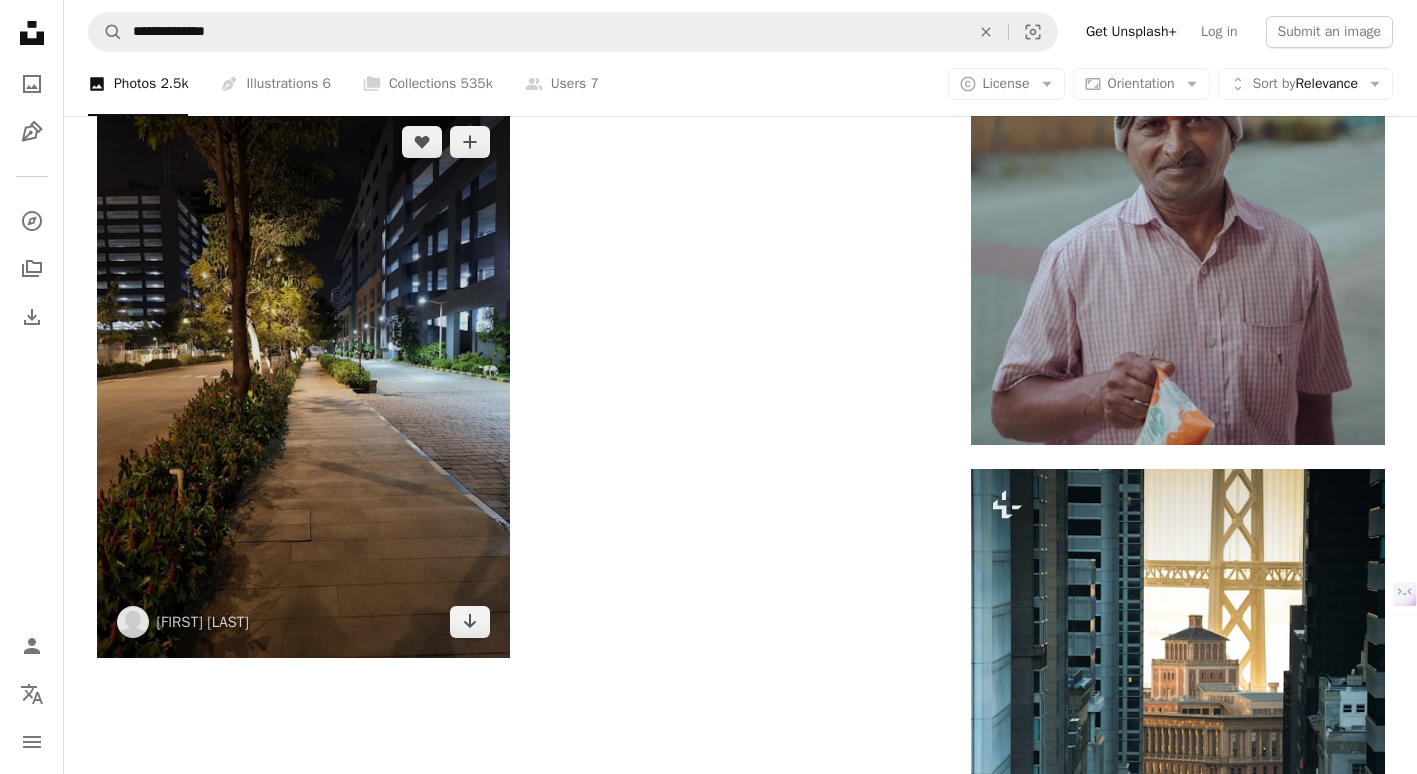click at bounding box center [303, 381] 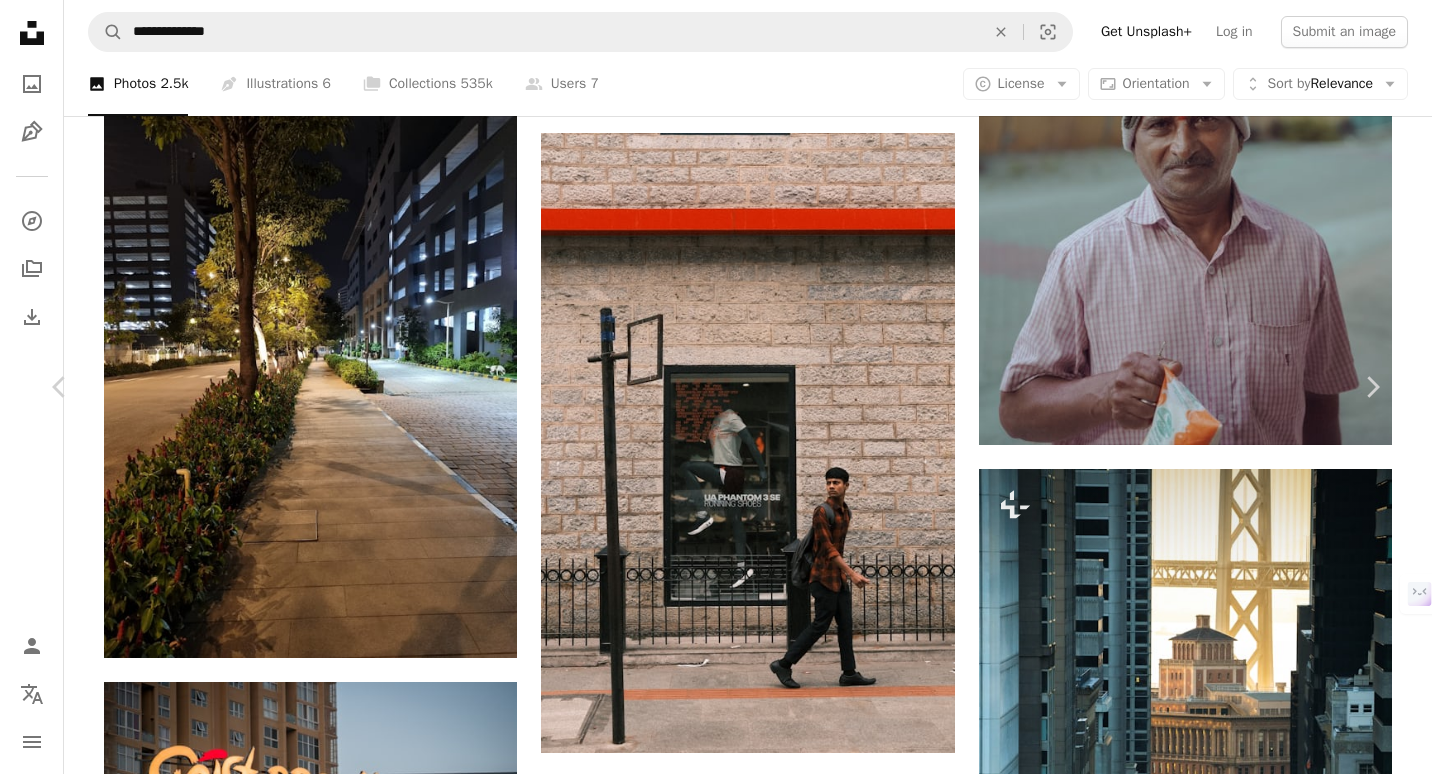 click on "Chevron down" 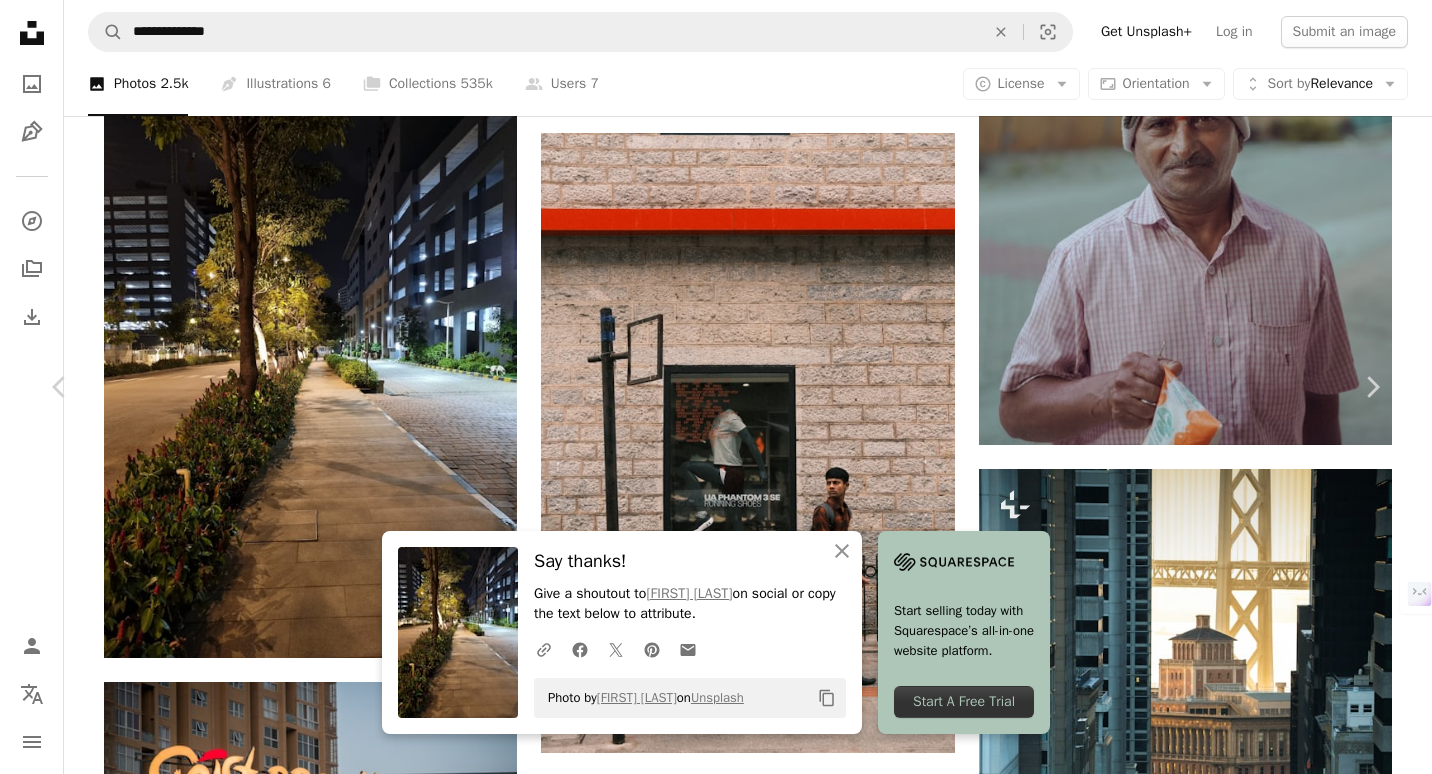 click on "An X shape" at bounding box center (20, 20) 